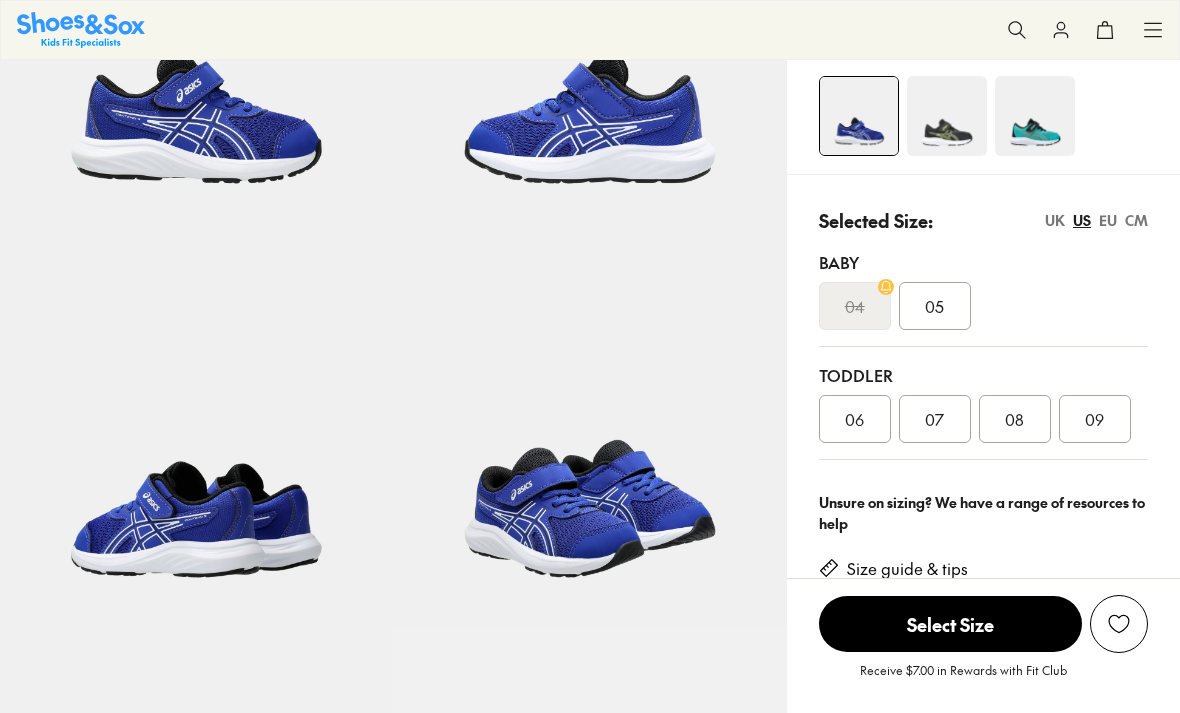 scroll, scrollTop: 0, scrollLeft: 0, axis: both 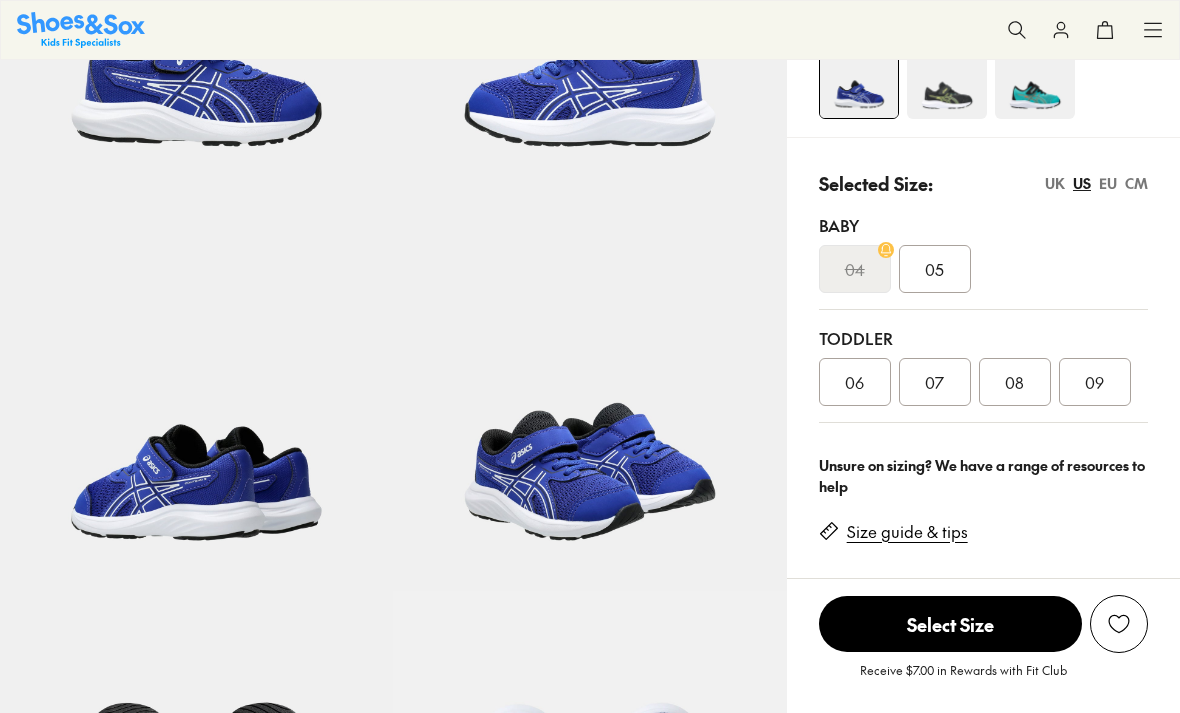 select on "*" 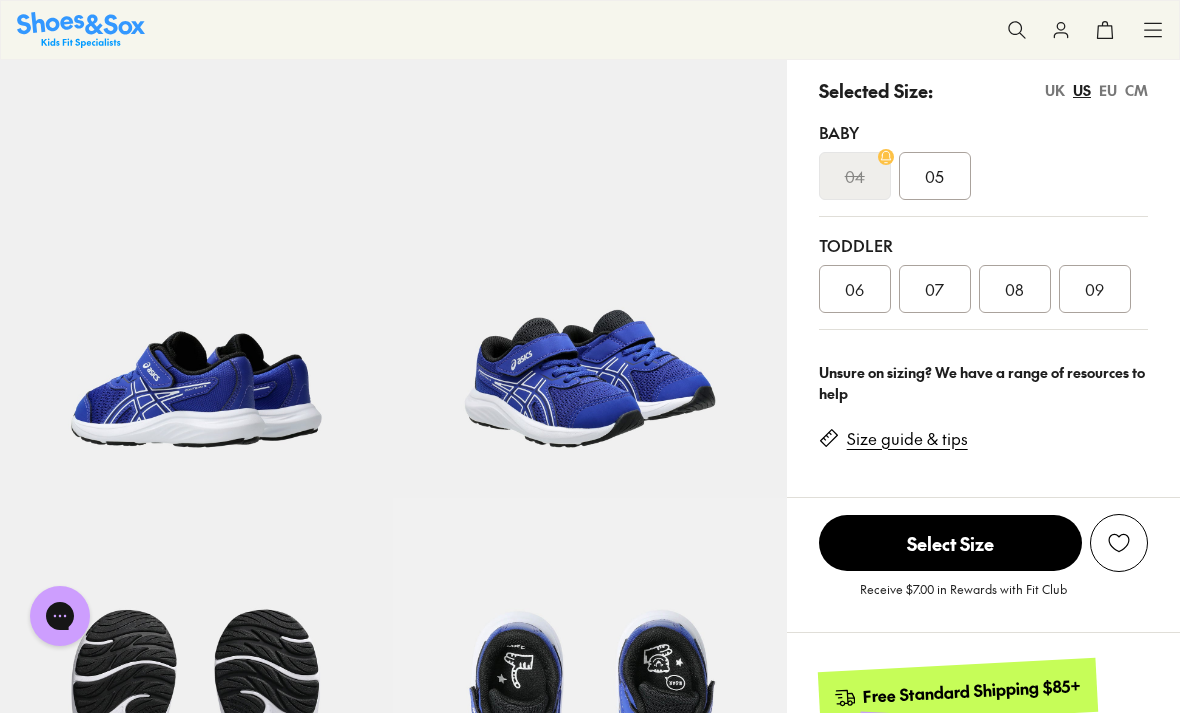 scroll, scrollTop: 0, scrollLeft: 0, axis: both 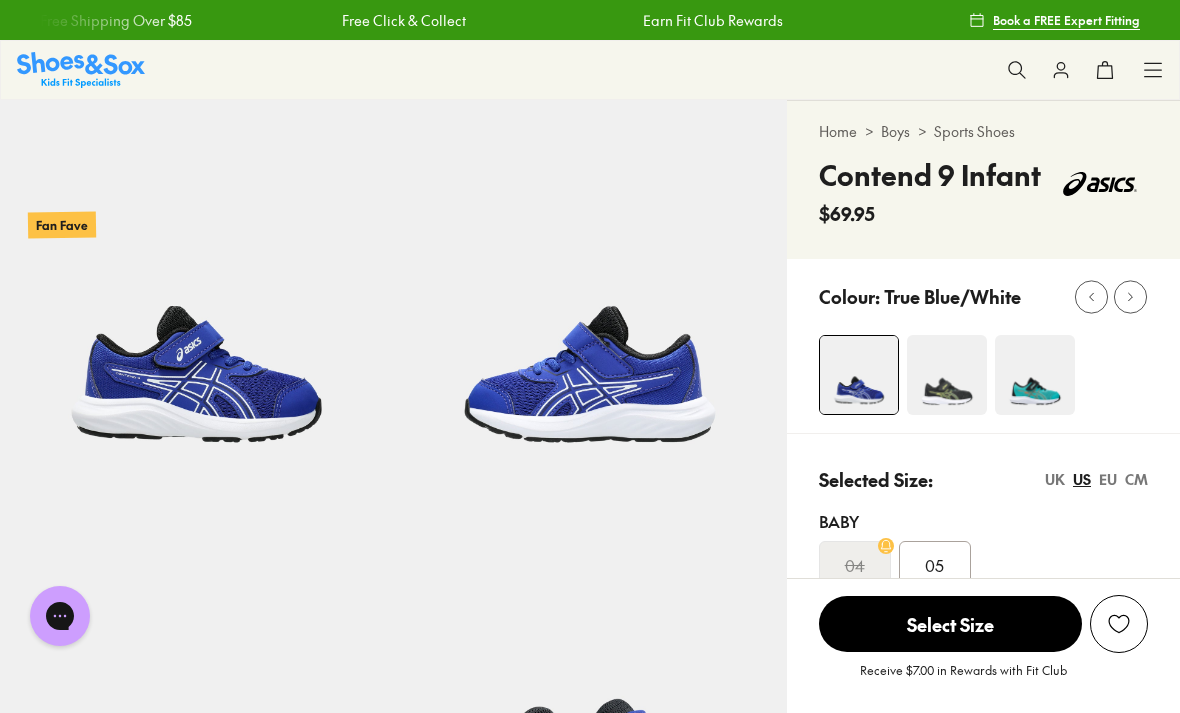 click 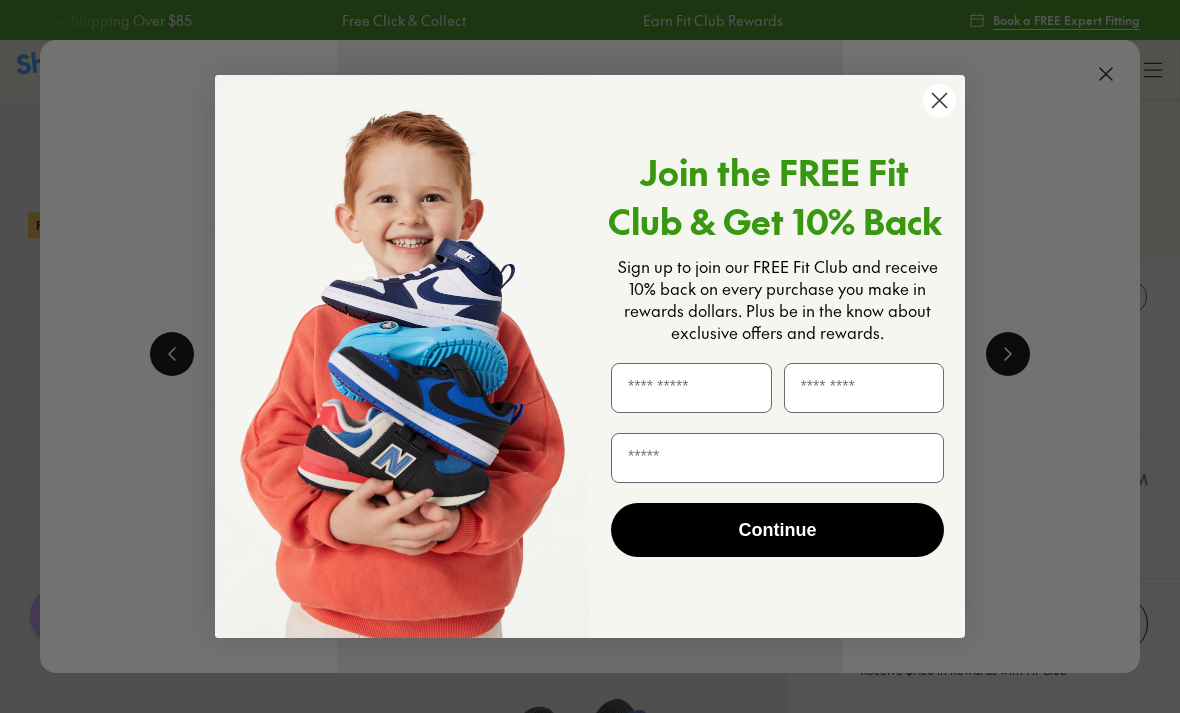click 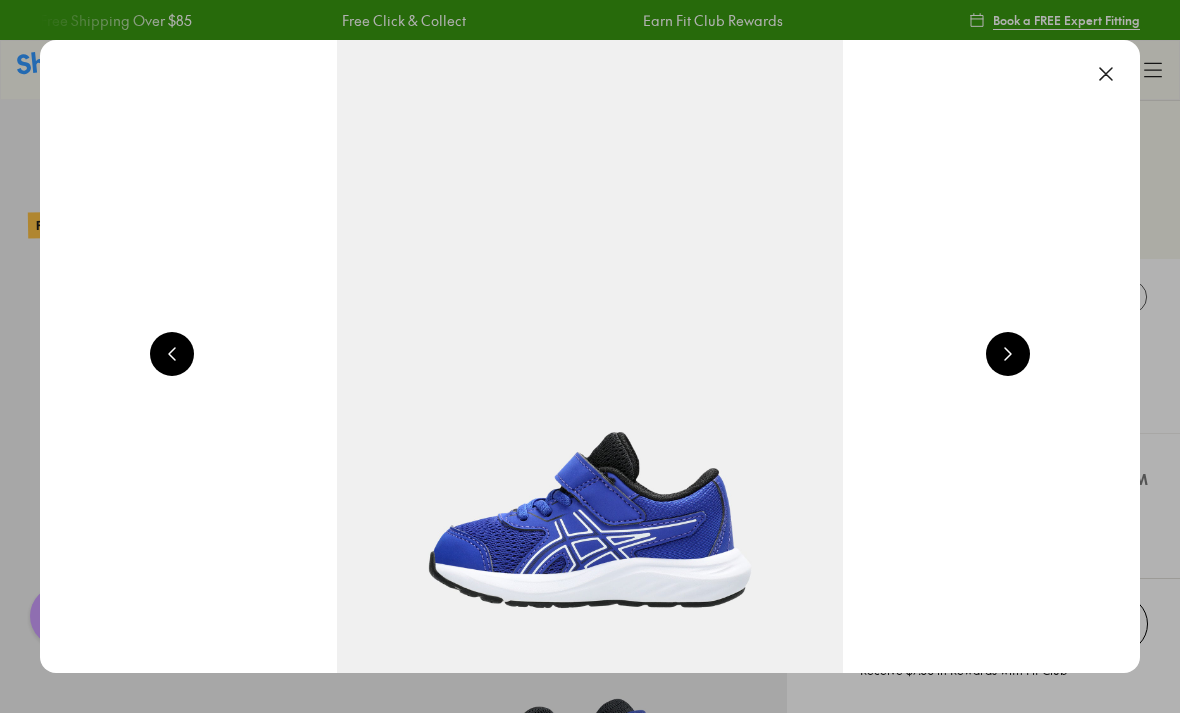 click at bounding box center [1106, 74] 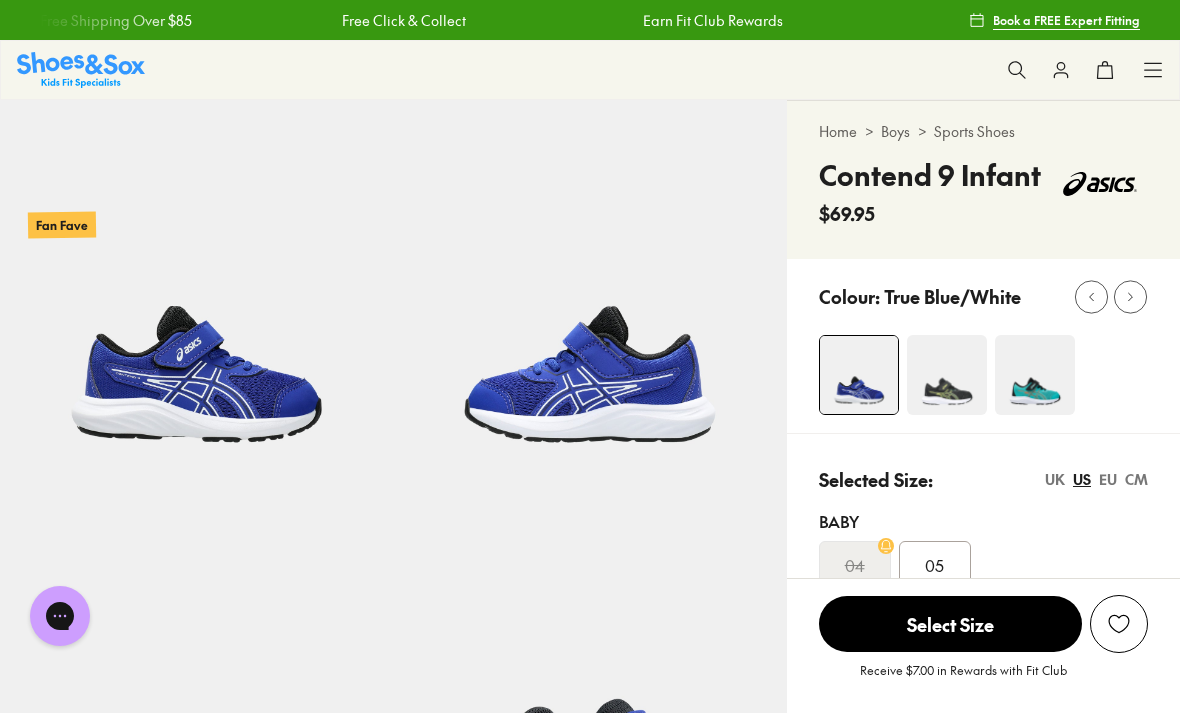 click 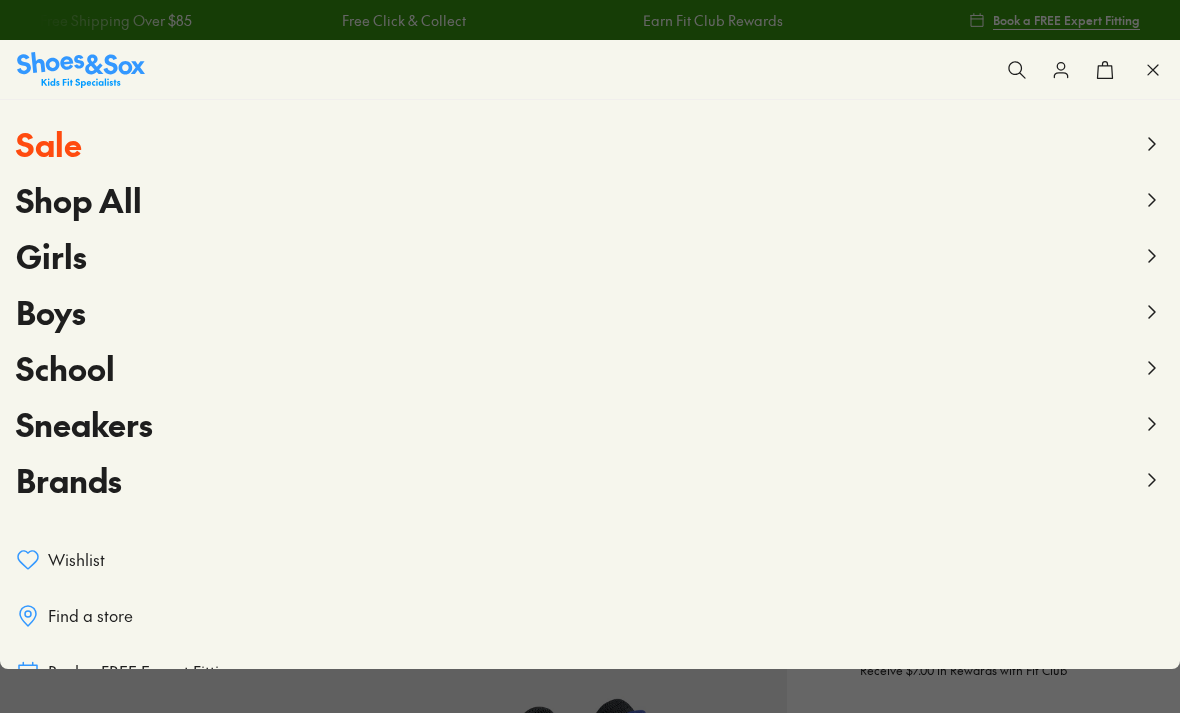 click 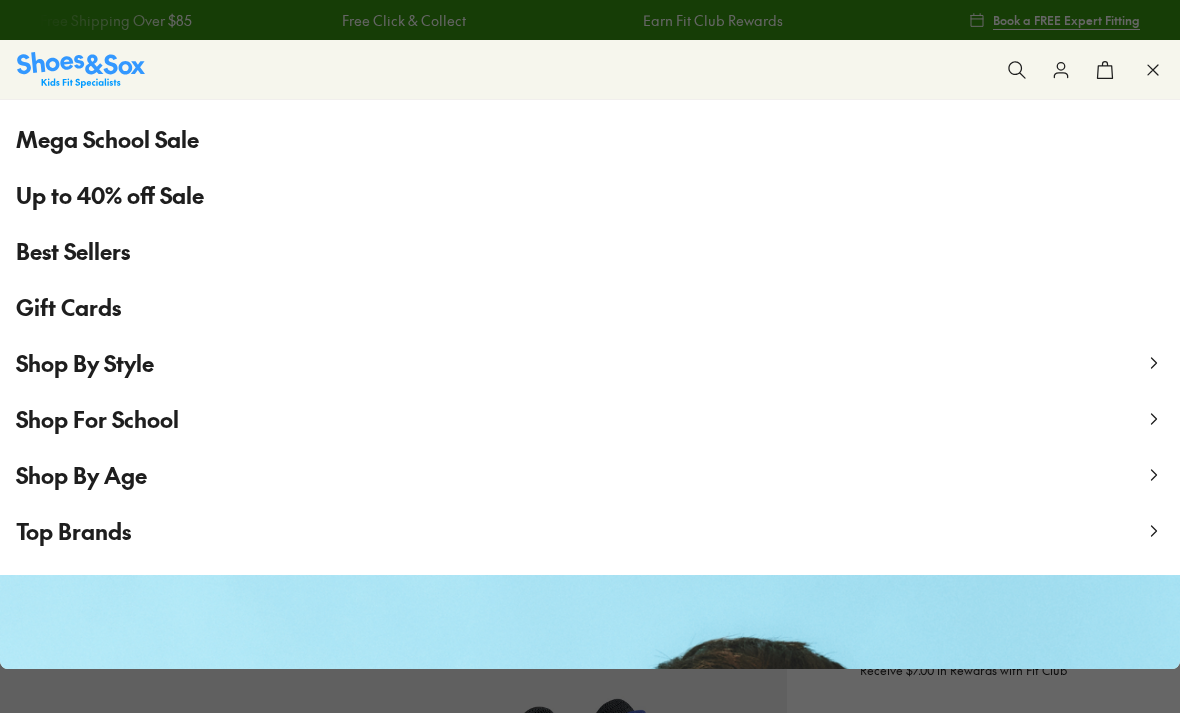 scroll, scrollTop: 184, scrollLeft: 0, axis: vertical 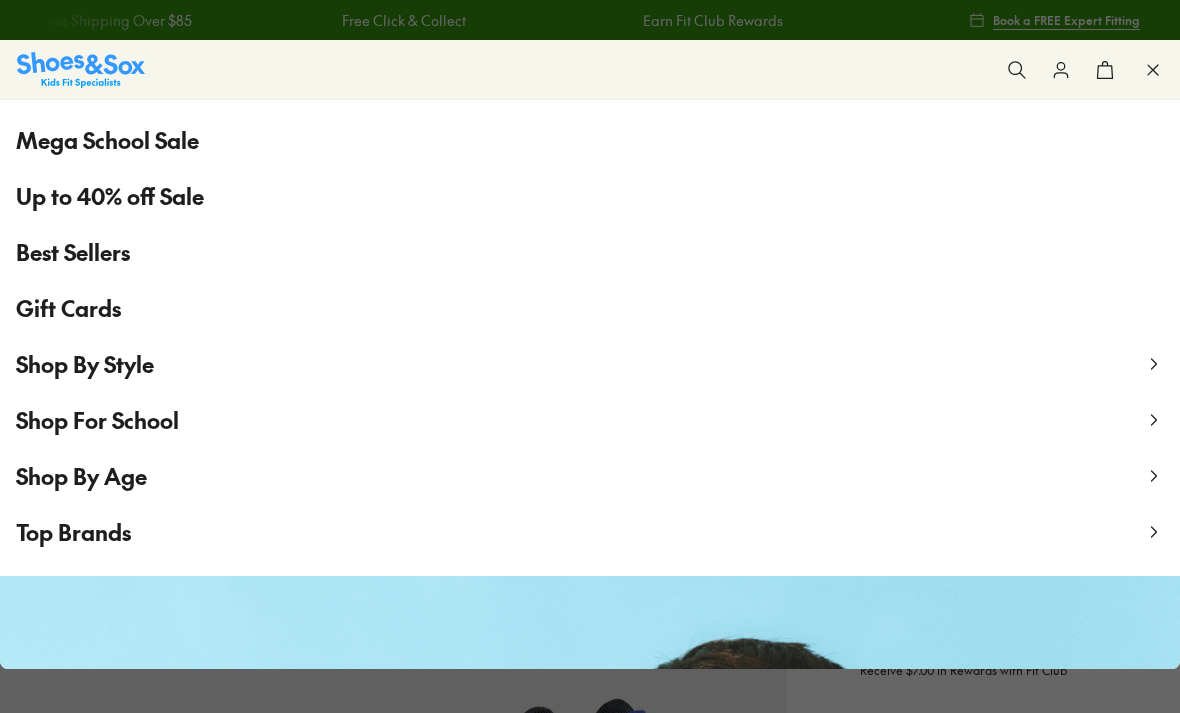 click on "Top Brands" at bounding box center (73, 532) 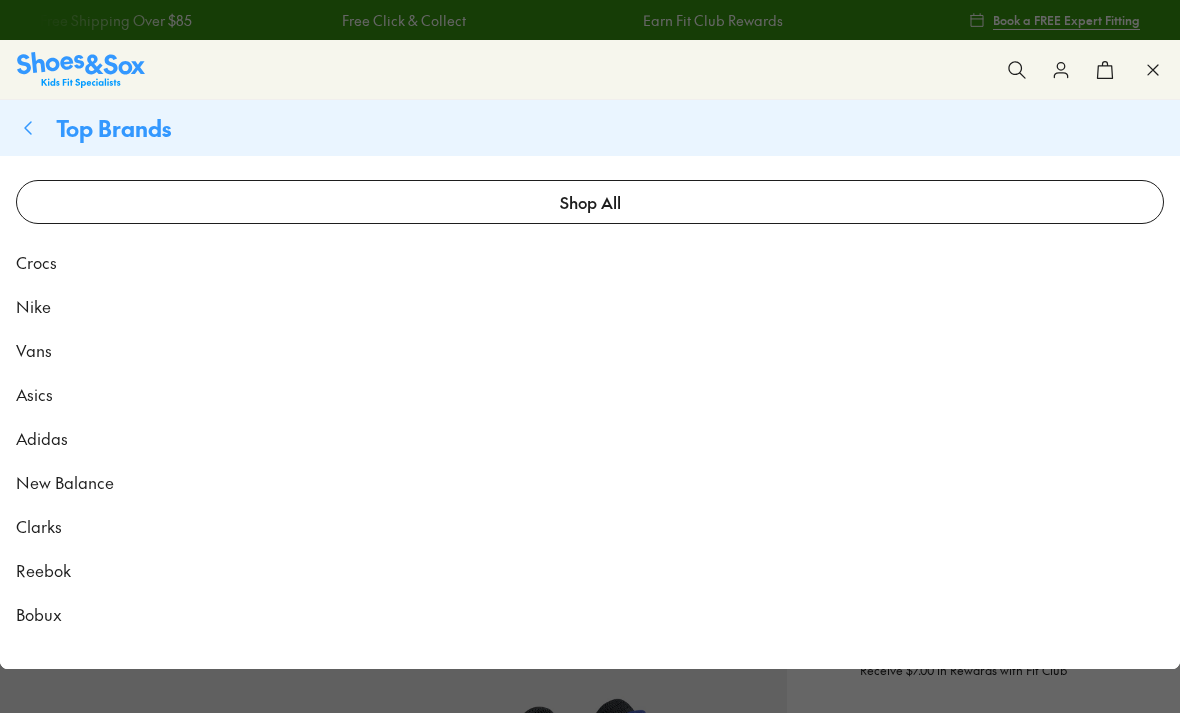 click on "Asics" at bounding box center (590, 394) 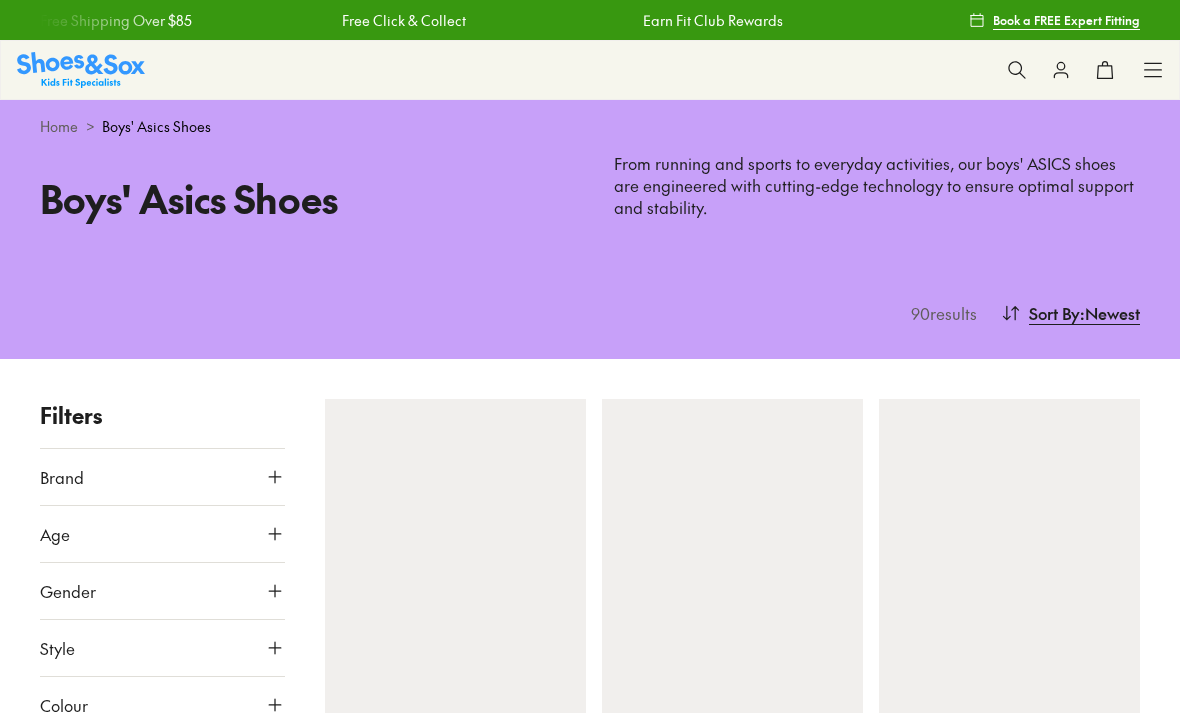 scroll, scrollTop: 234, scrollLeft: 0, axis: vertical 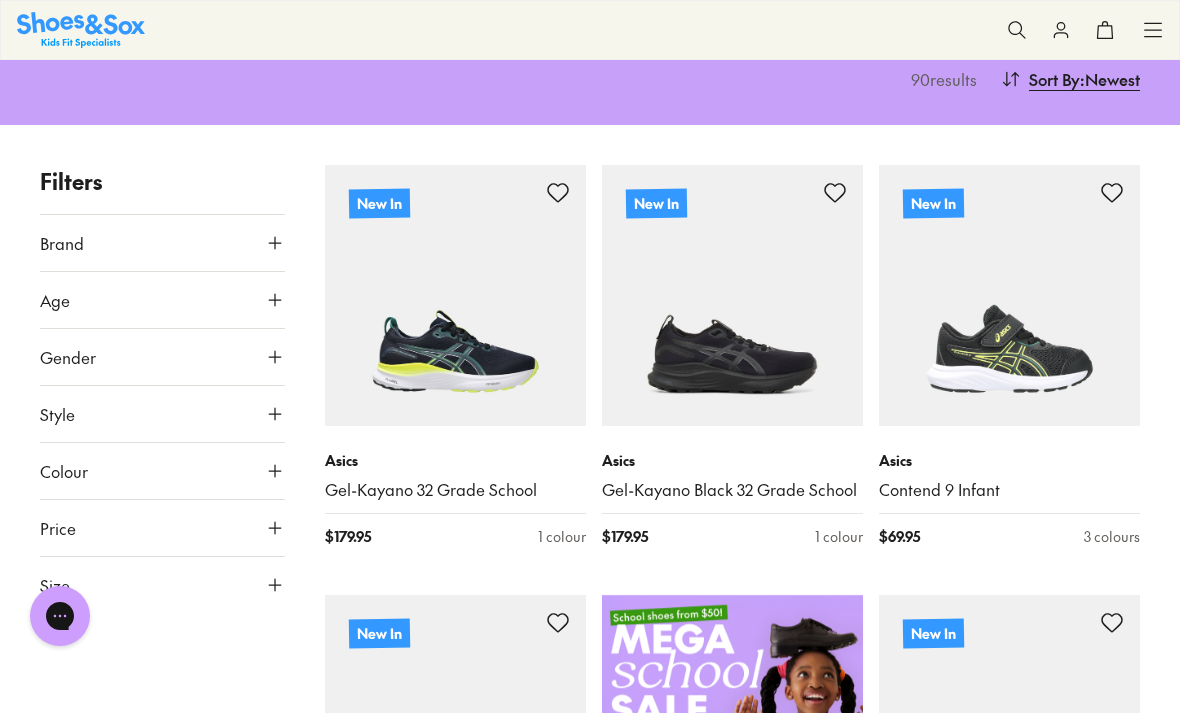 click 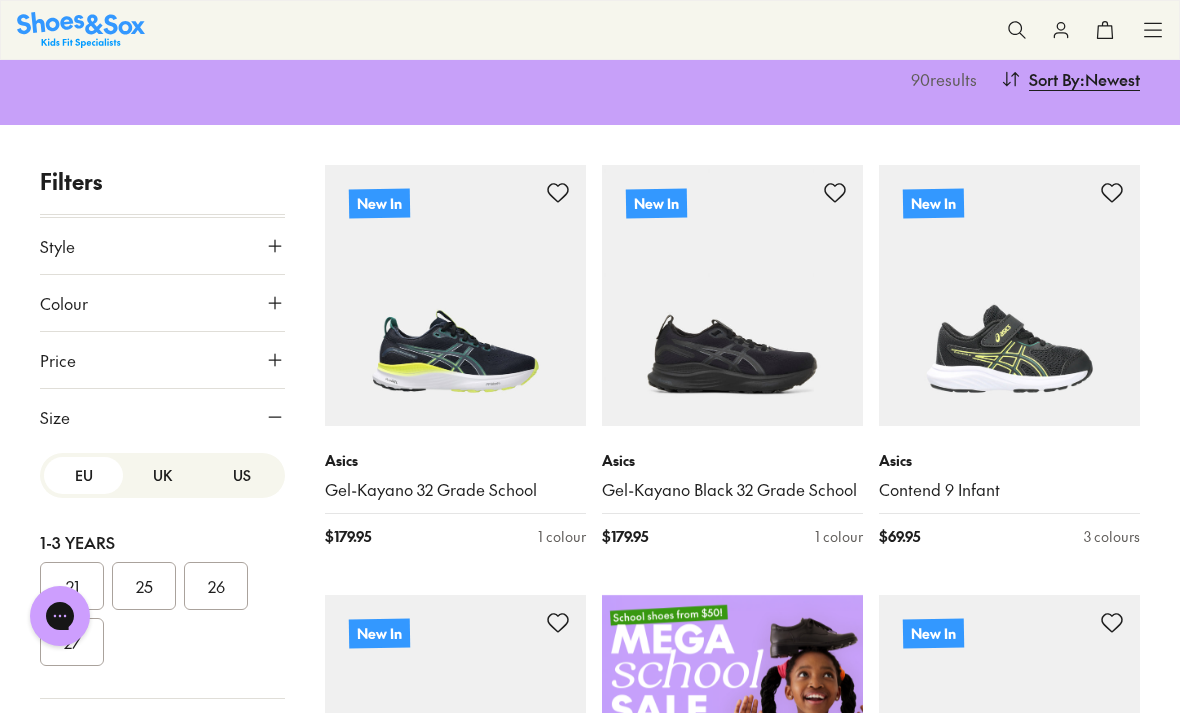 scroll, scrollTop: 167, scrollLeft: 0, axis: vertical 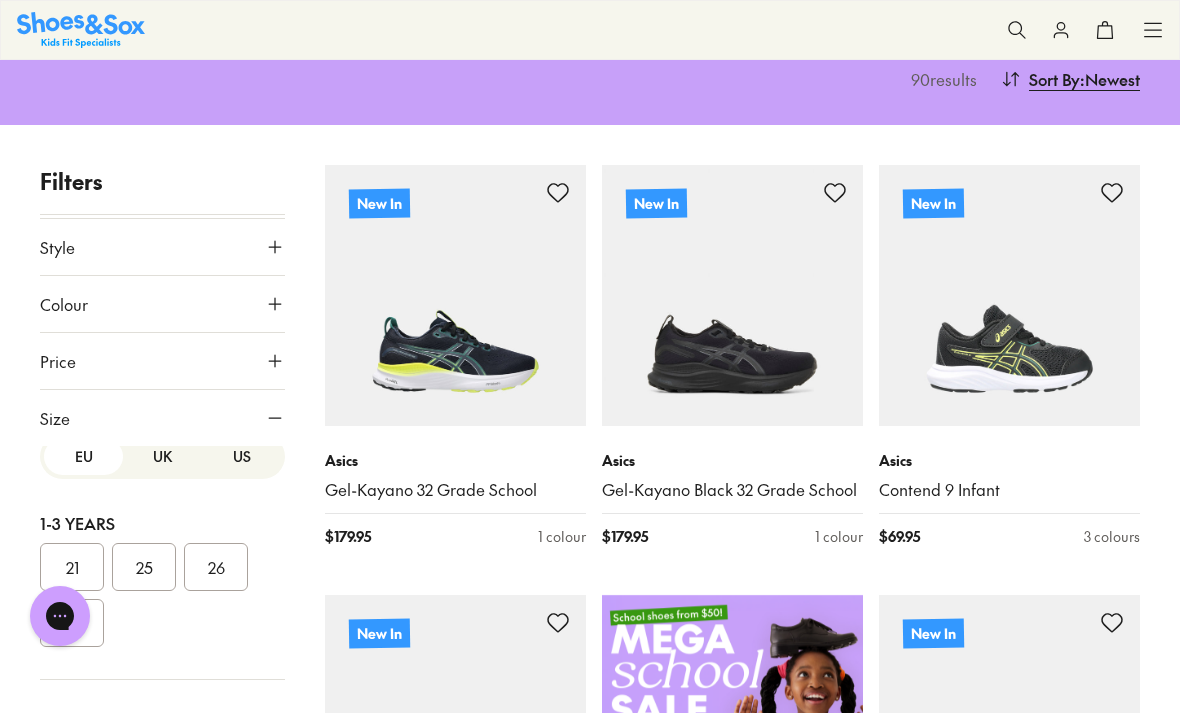 click on "UK" at bounding box center (162, 456) 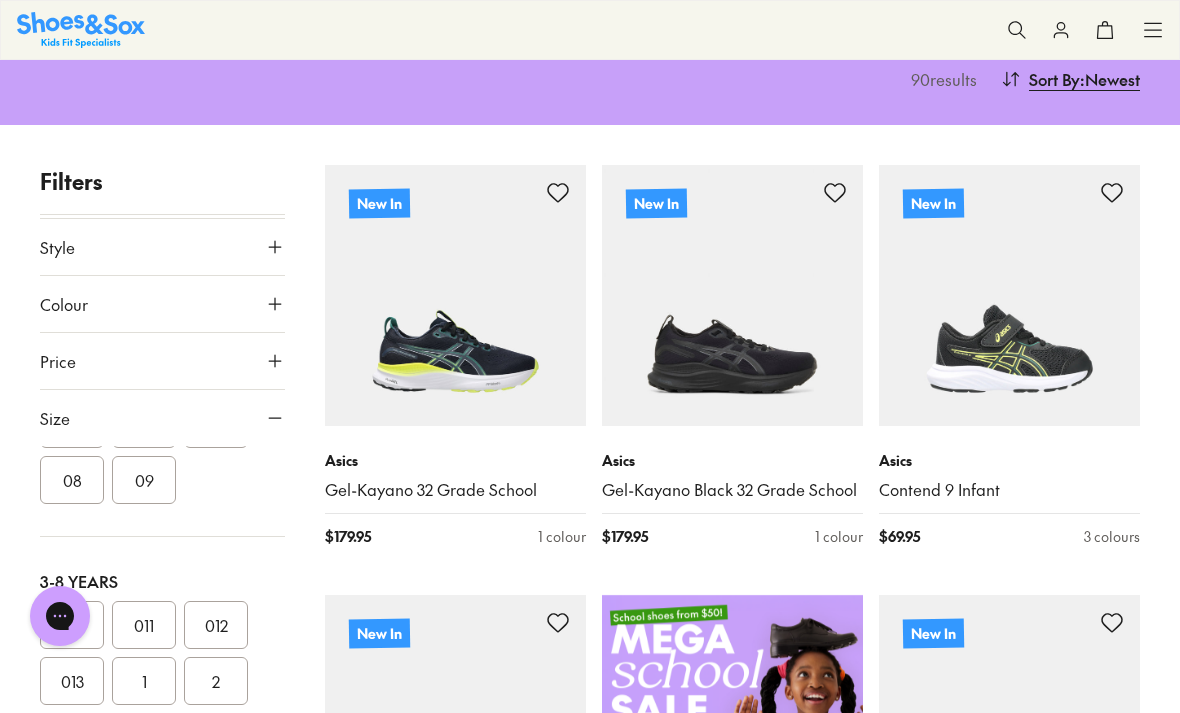 scroll, scrollTop: 310, scrollLeft: 0, axis: vertical 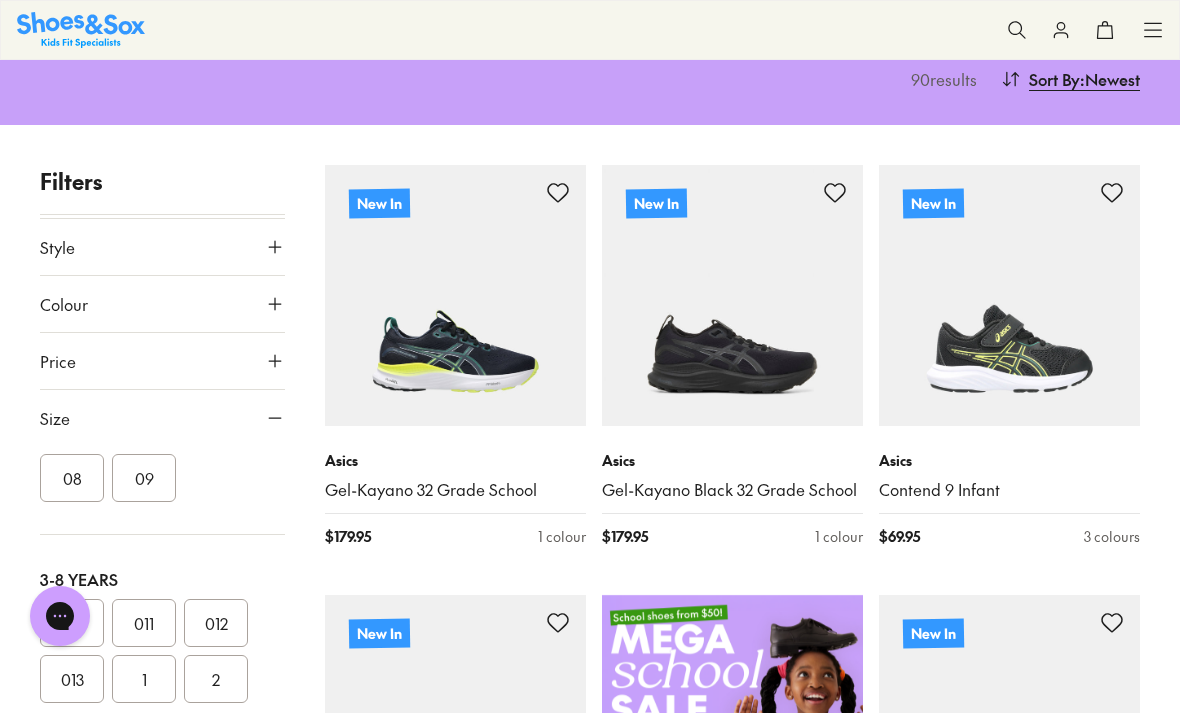 click on "010" at bounding box center [72, 623] 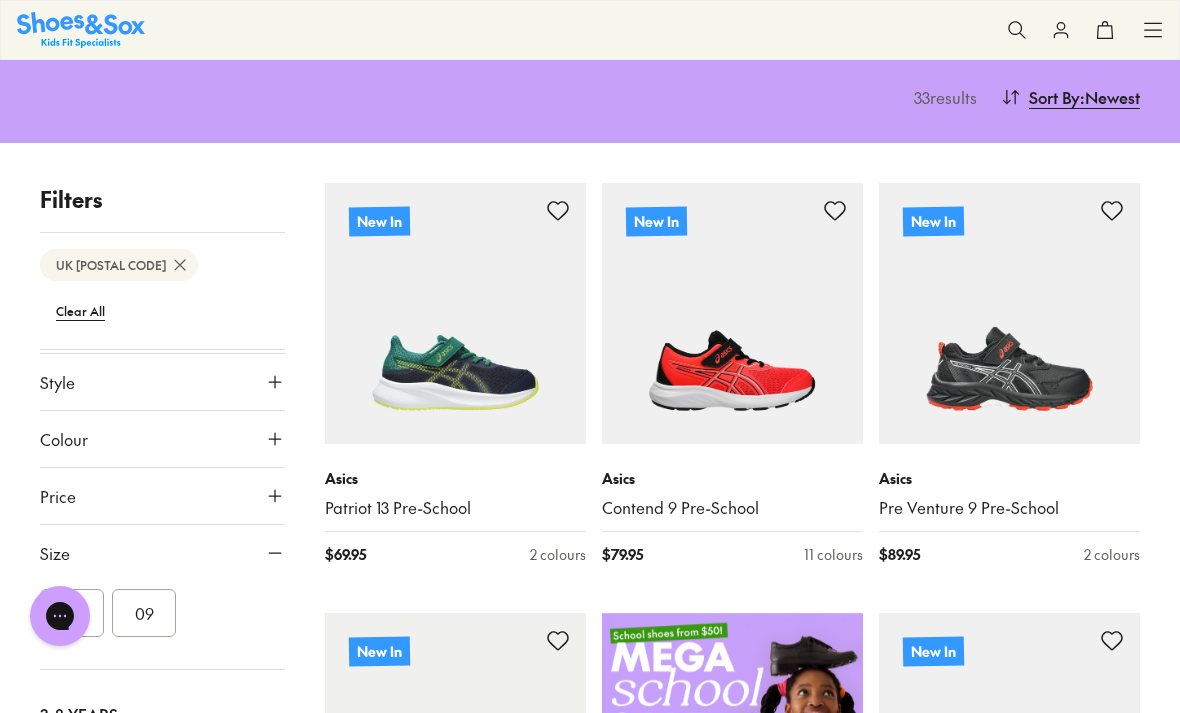 scroll, scrollTop: 215, scrollLeft: 0, axis: vertical 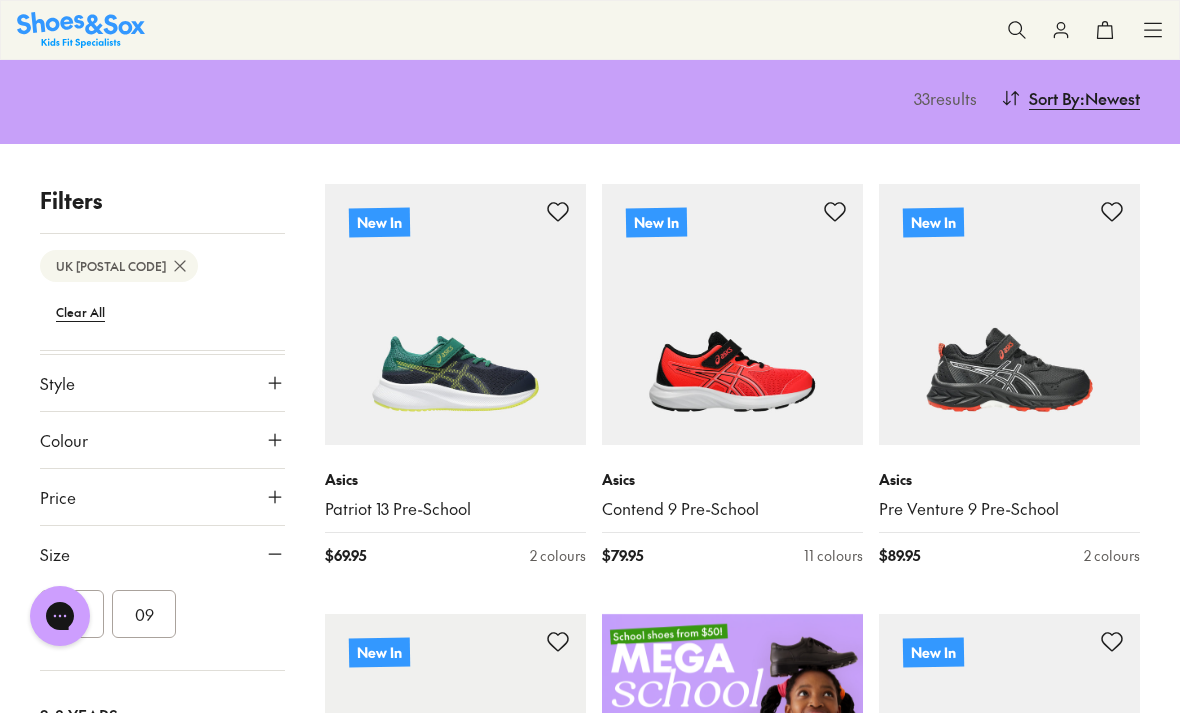 click at bounding box center [455, 314] 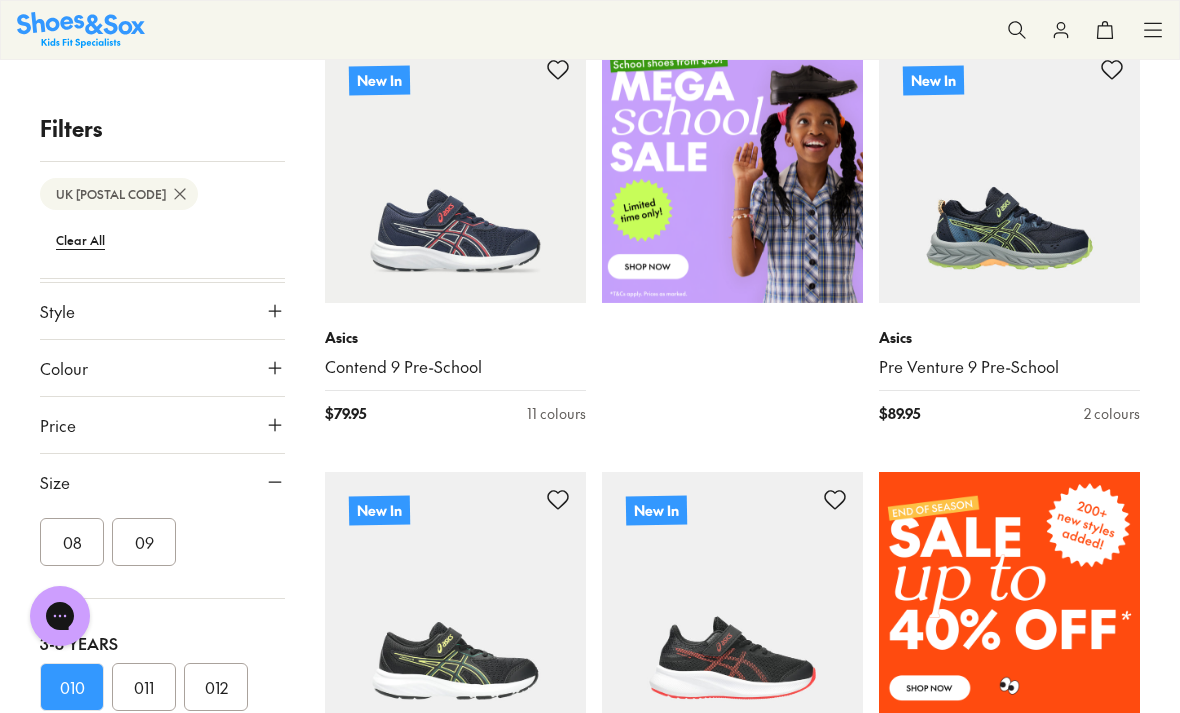 scroll, scrollTop: 775, scrollLeft: 0, axis: vertical 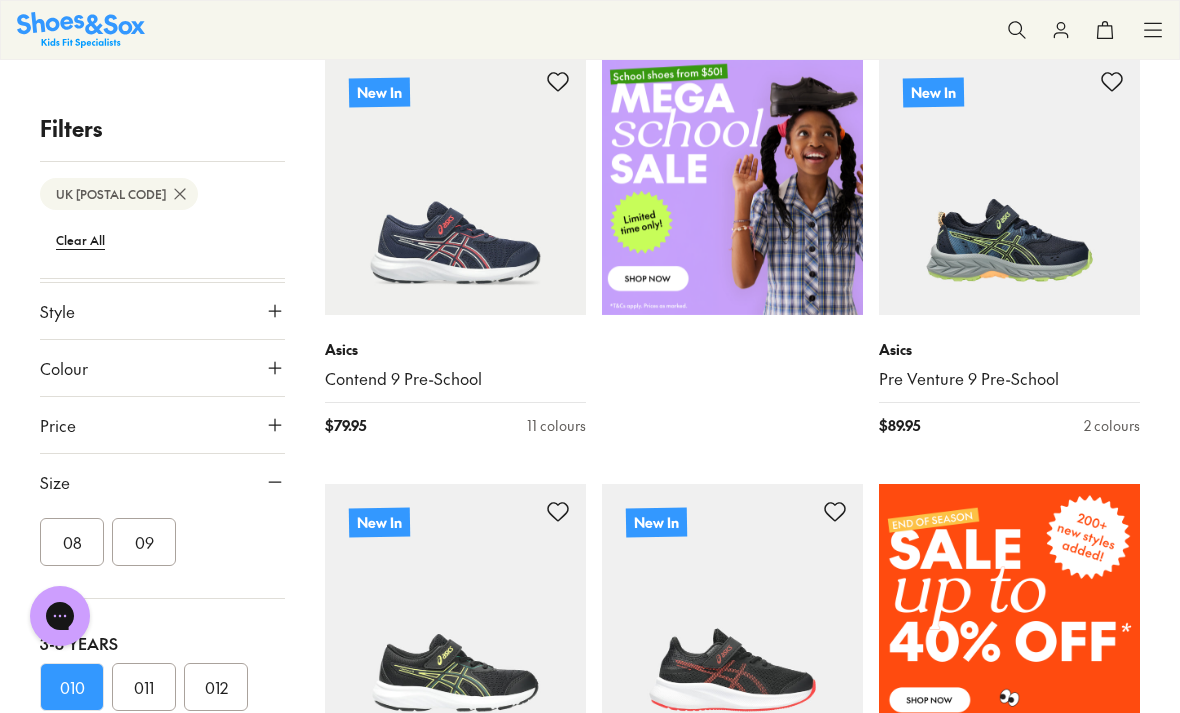 click on "Contend 9 Pre-School" at bounding box center (455, 379) 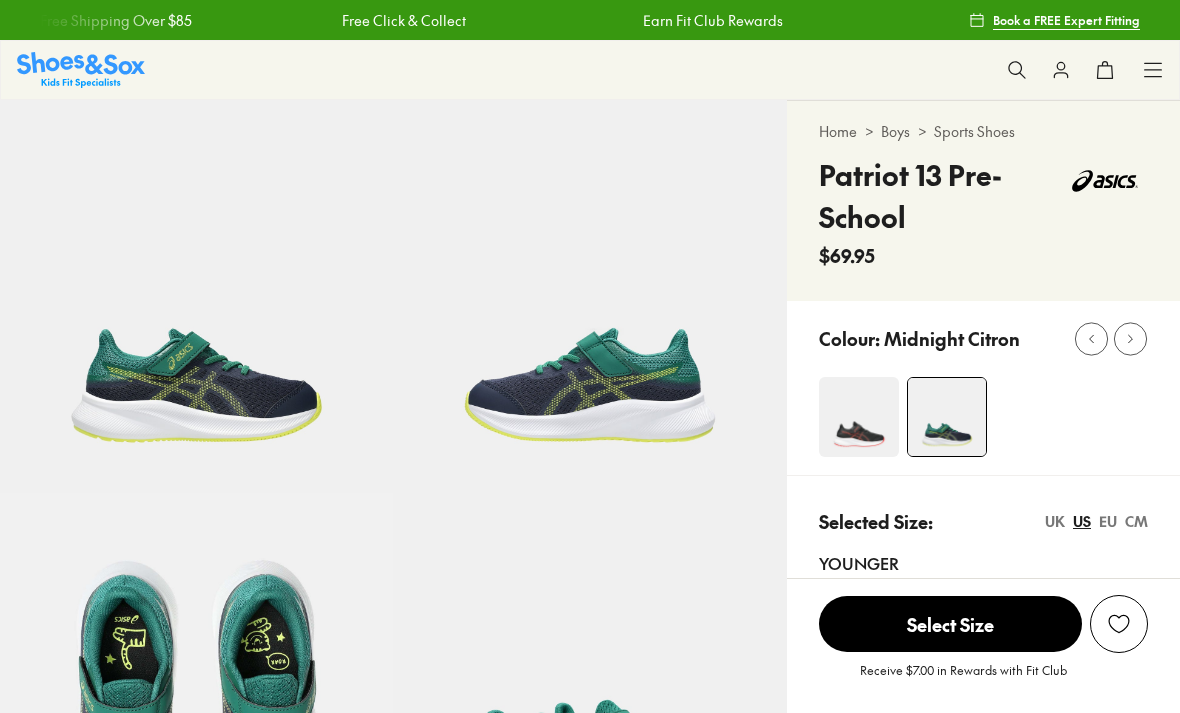 scroll, scrollTop: 0, scrollLeft: 0, axis: both 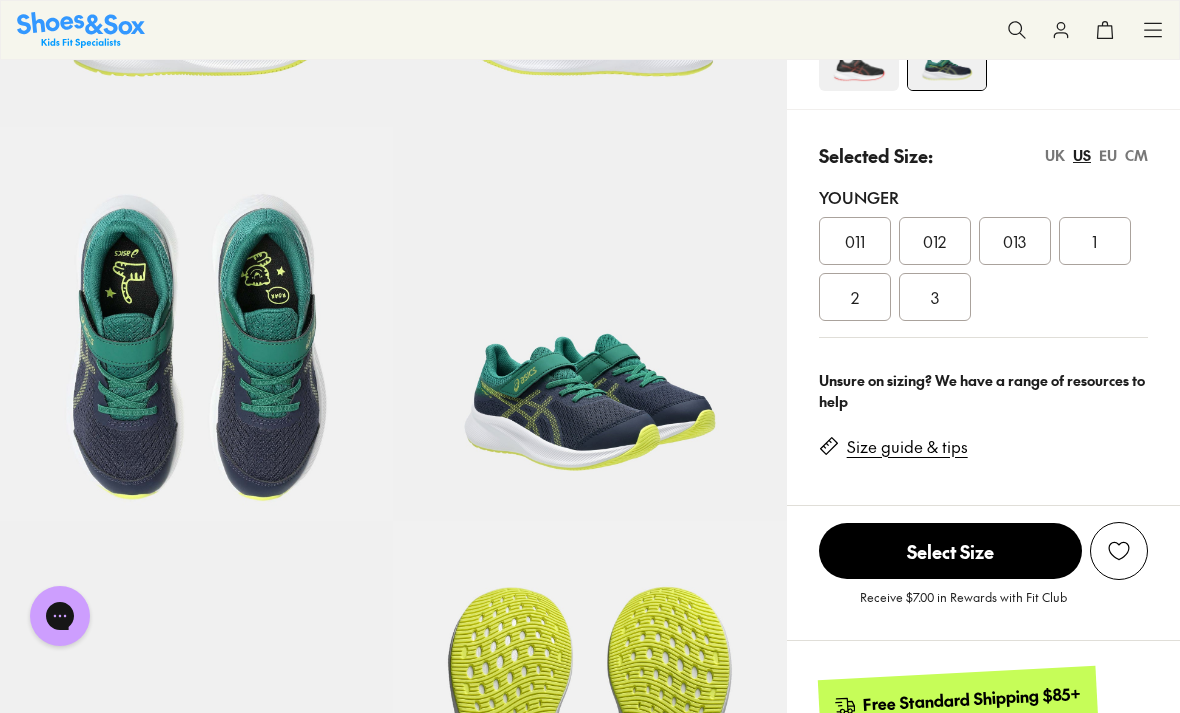 click on "011" at bounding box center [855, 241] 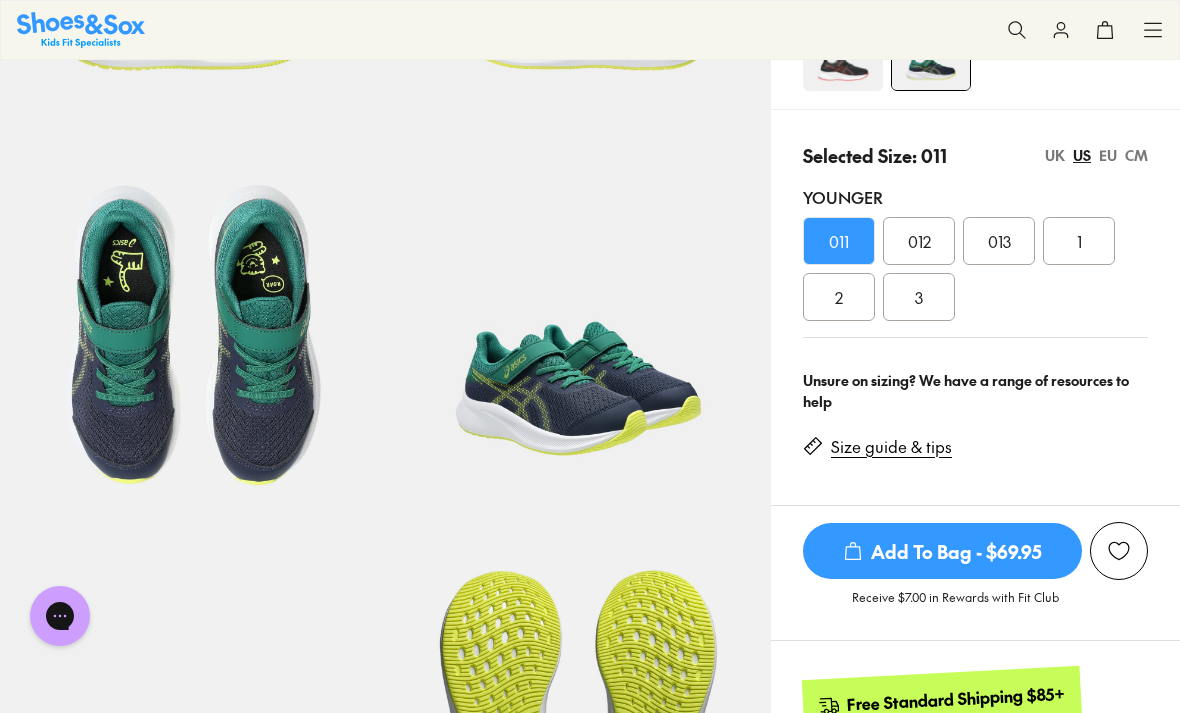 click on "UK" at bounding box center (1055, 155) 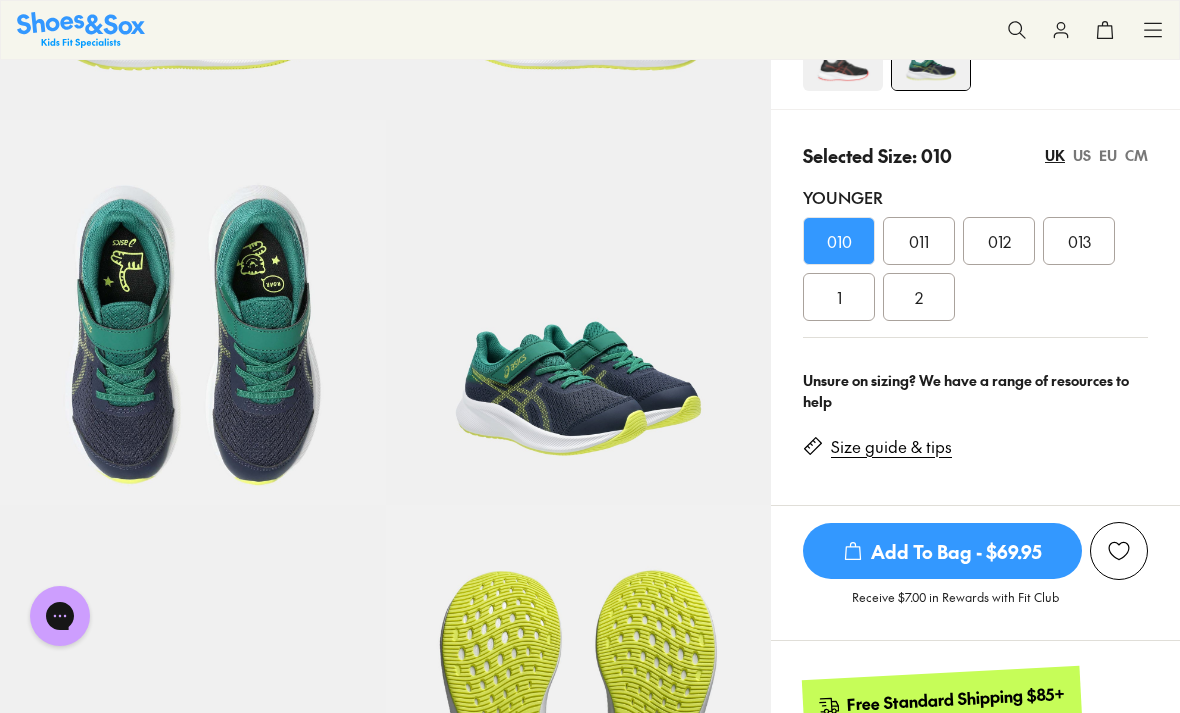 click on "US" at bounding box center [1082, 155] 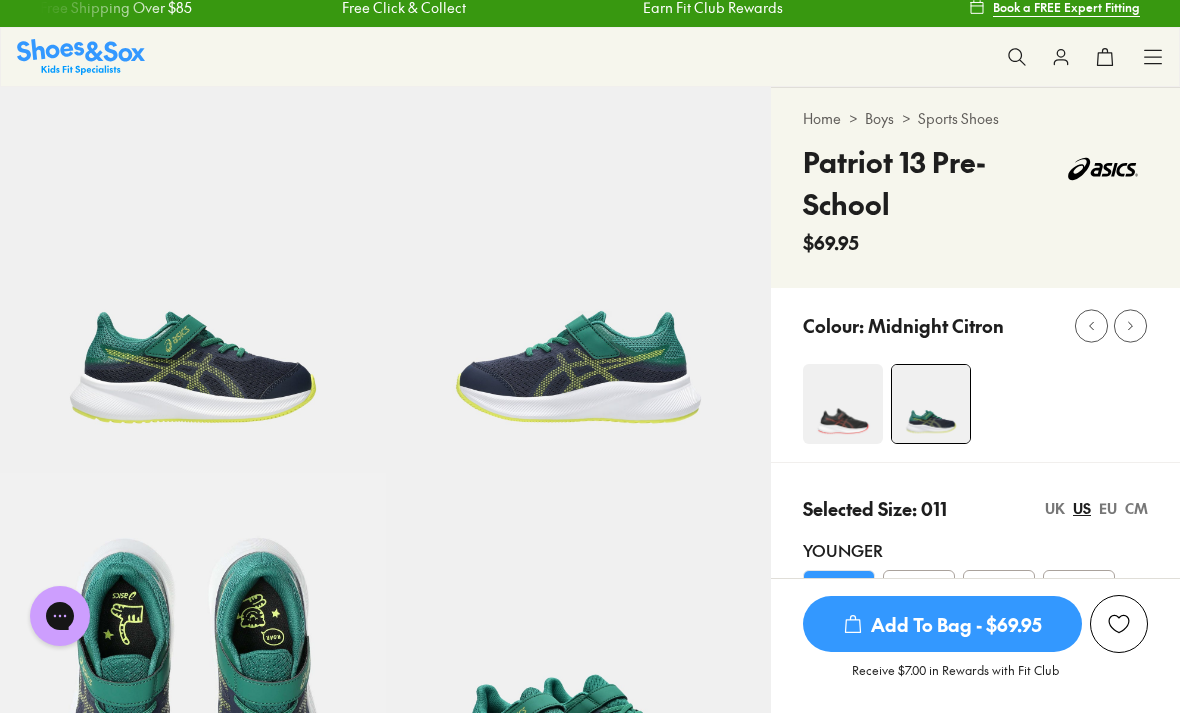 scroll, scrollTop: 0, scrollLeft: 0, axis: both 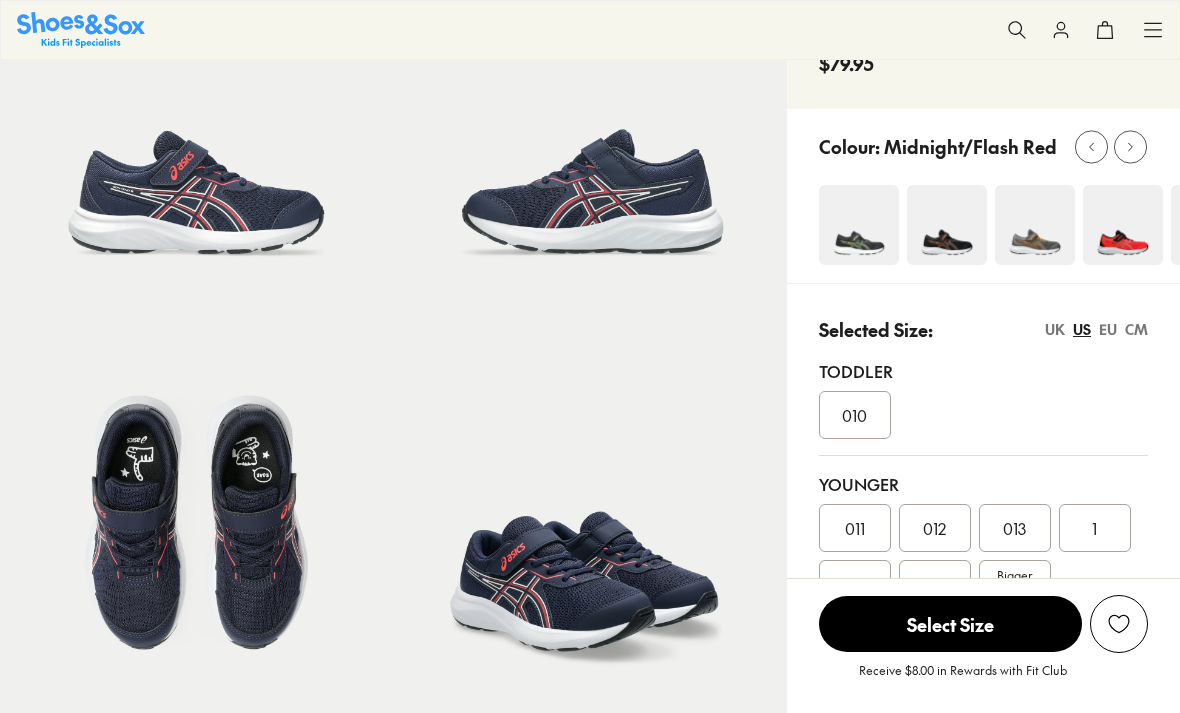 select on "*" 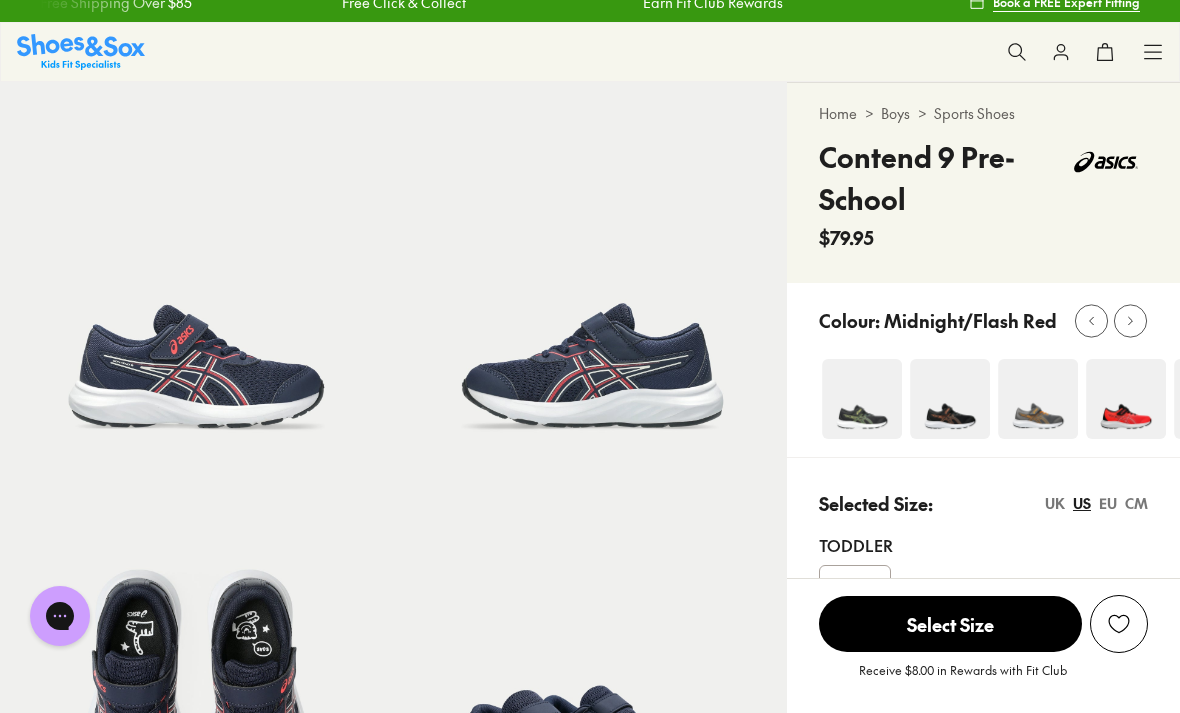 scroll, scrollTop: 23, scrollLeft: 0, axis: vertical 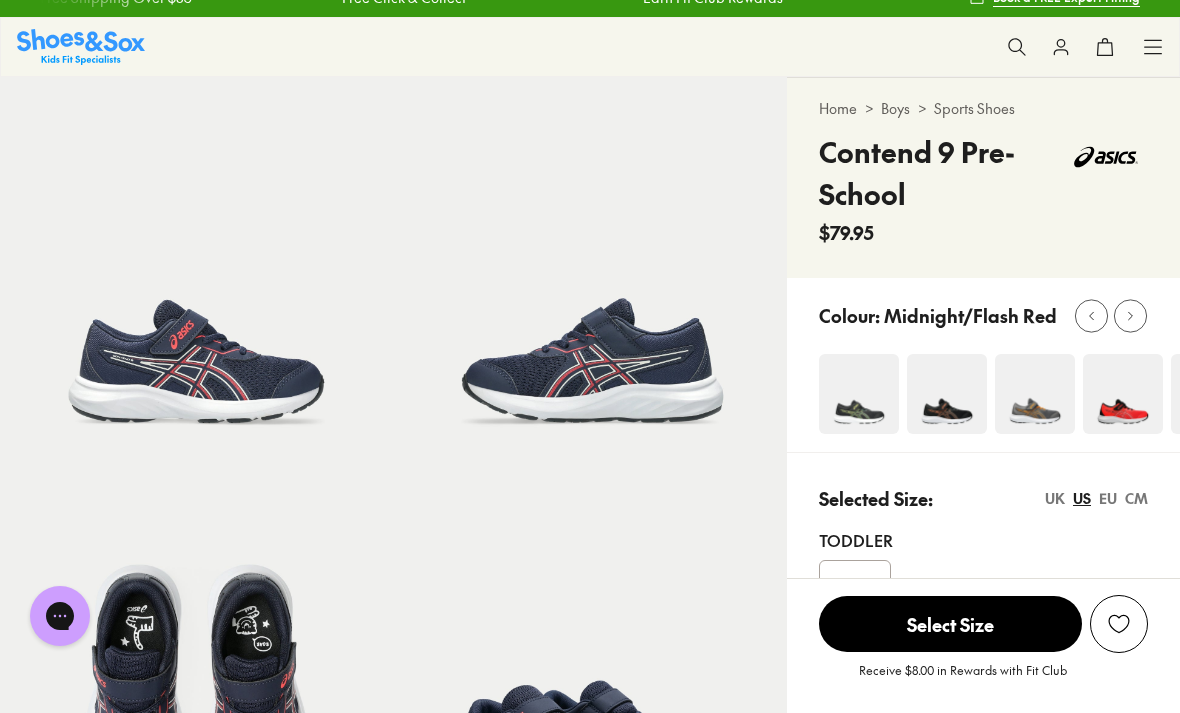 click at bounding box center (859, 394) 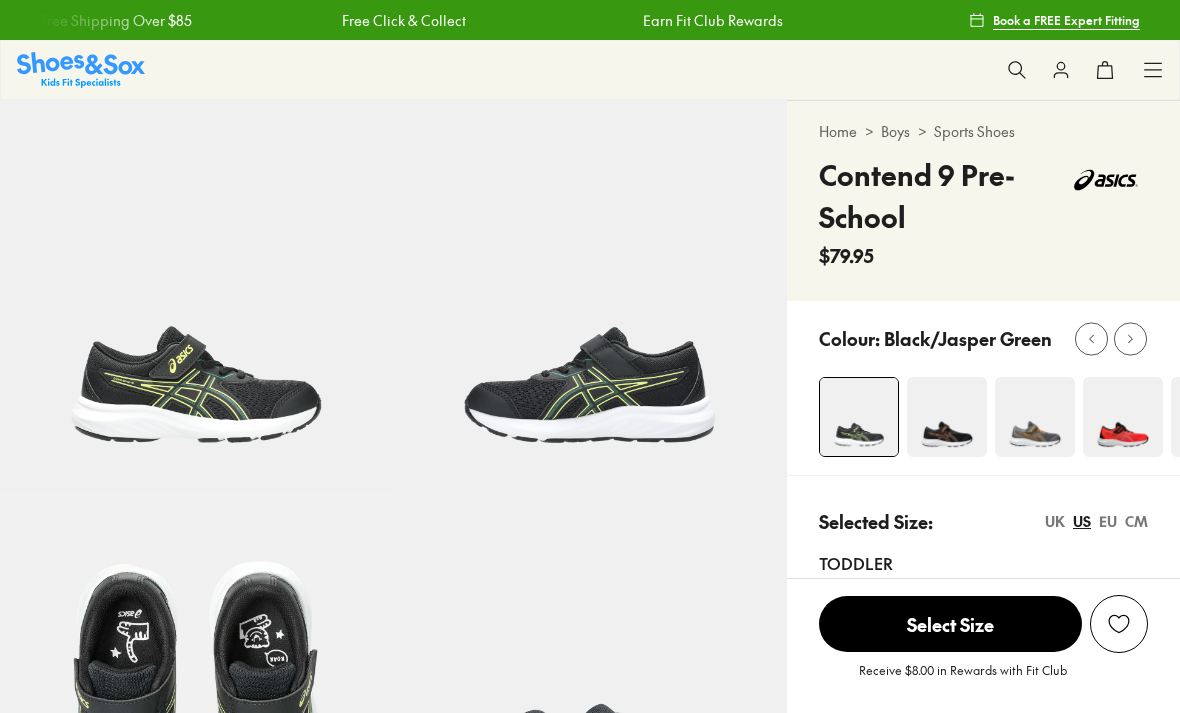 scroll, scrollTop: 0, scrollLeft: 0, axis: both 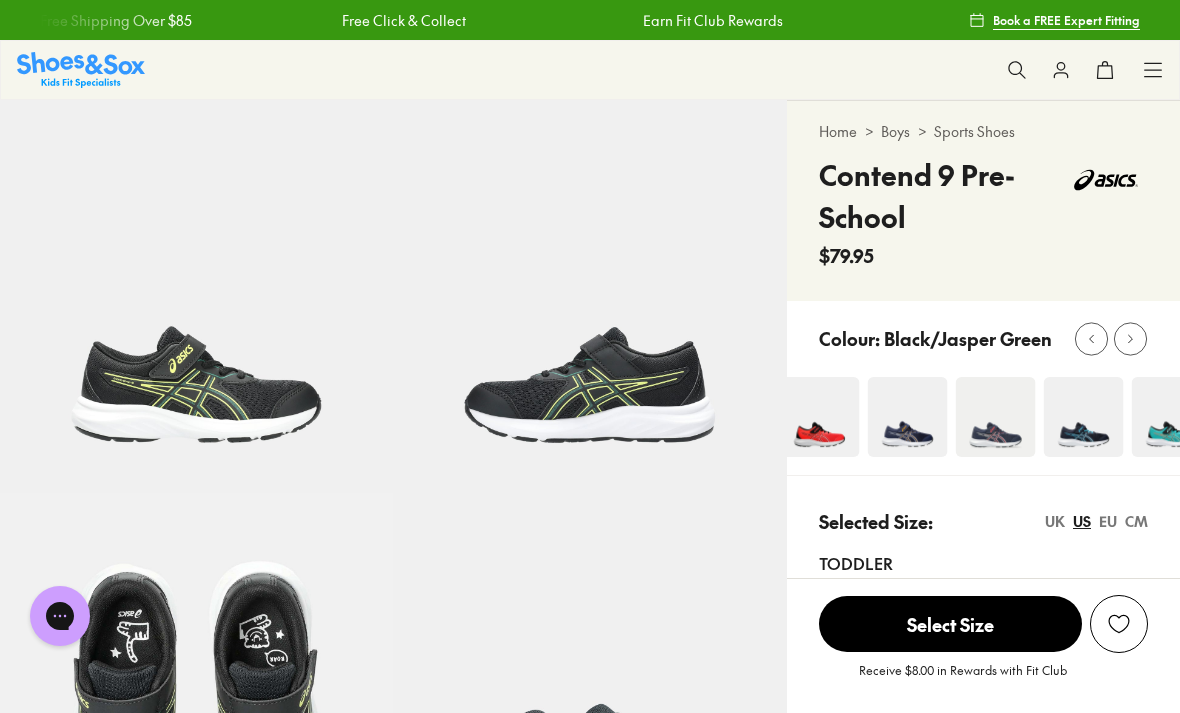 click at bounding box center (1083, 417) 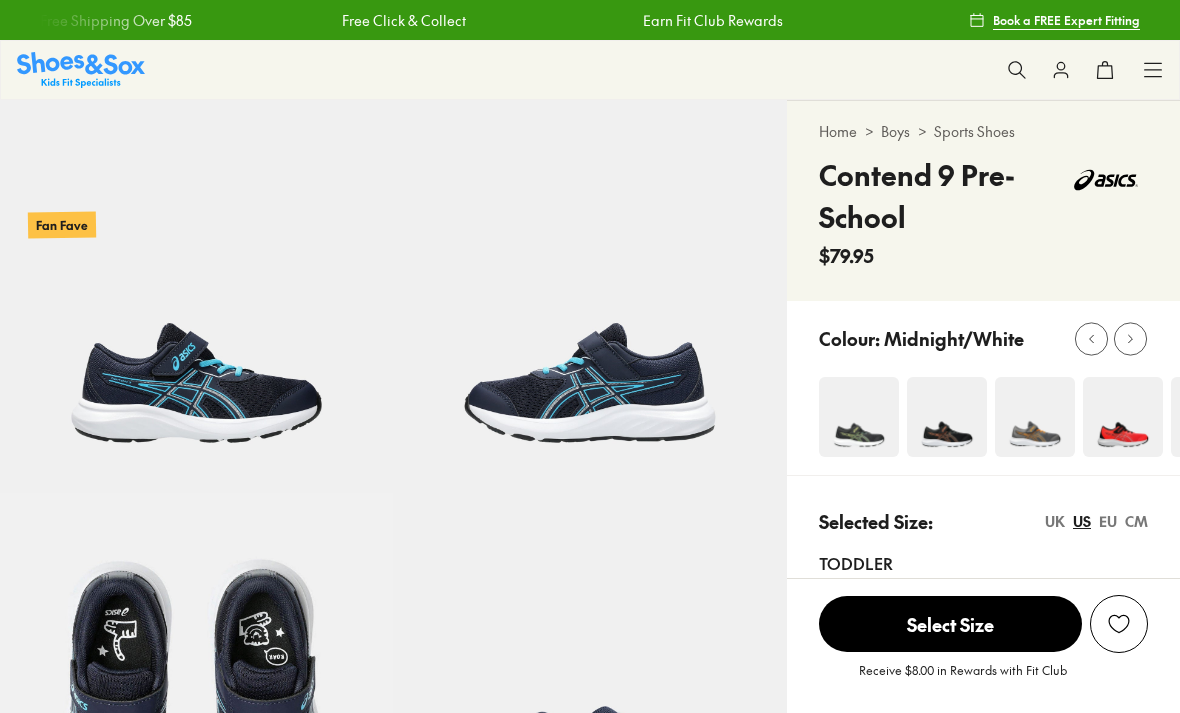 scroll, scrollTop: 0, scrollLeft: 0, axis: both 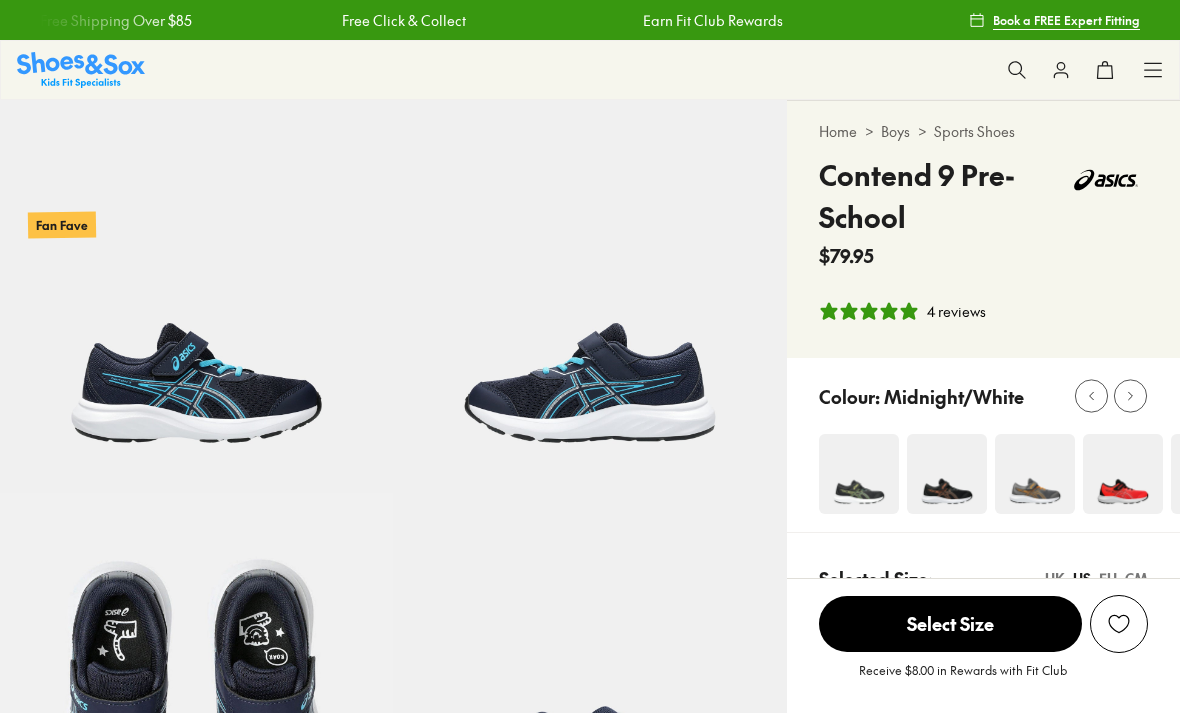 select on "*" 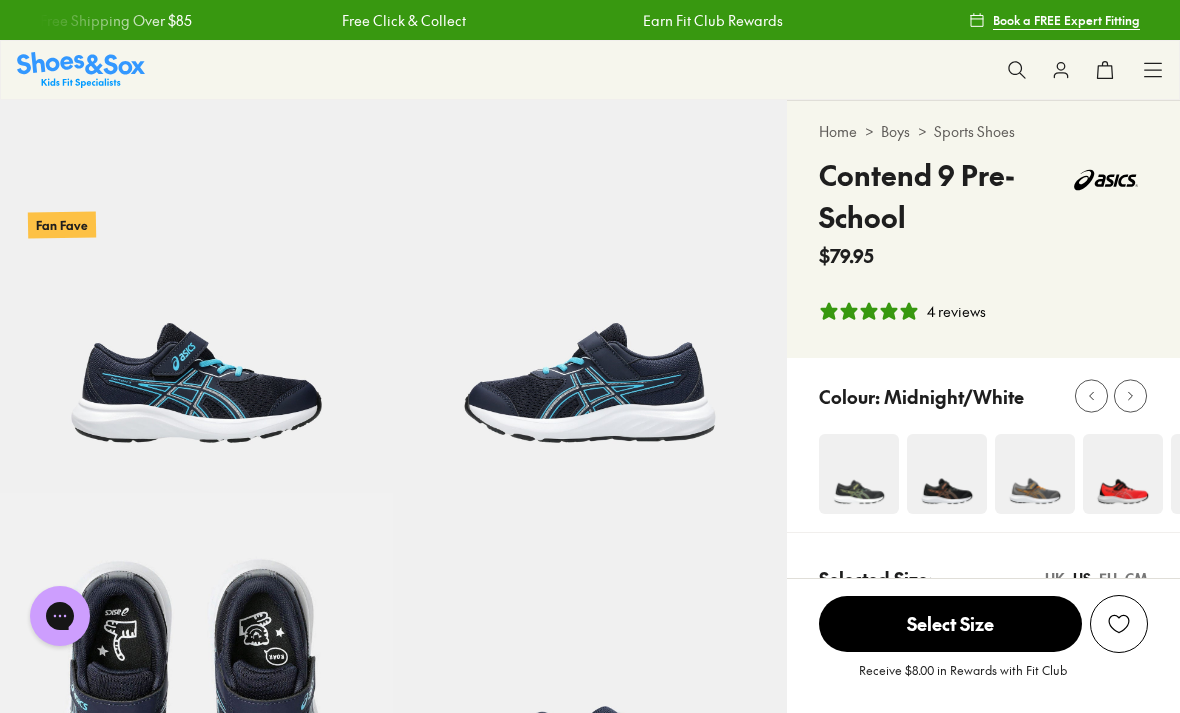 scroll, scrollTop: 0, scrollLeft: 0, axis: both 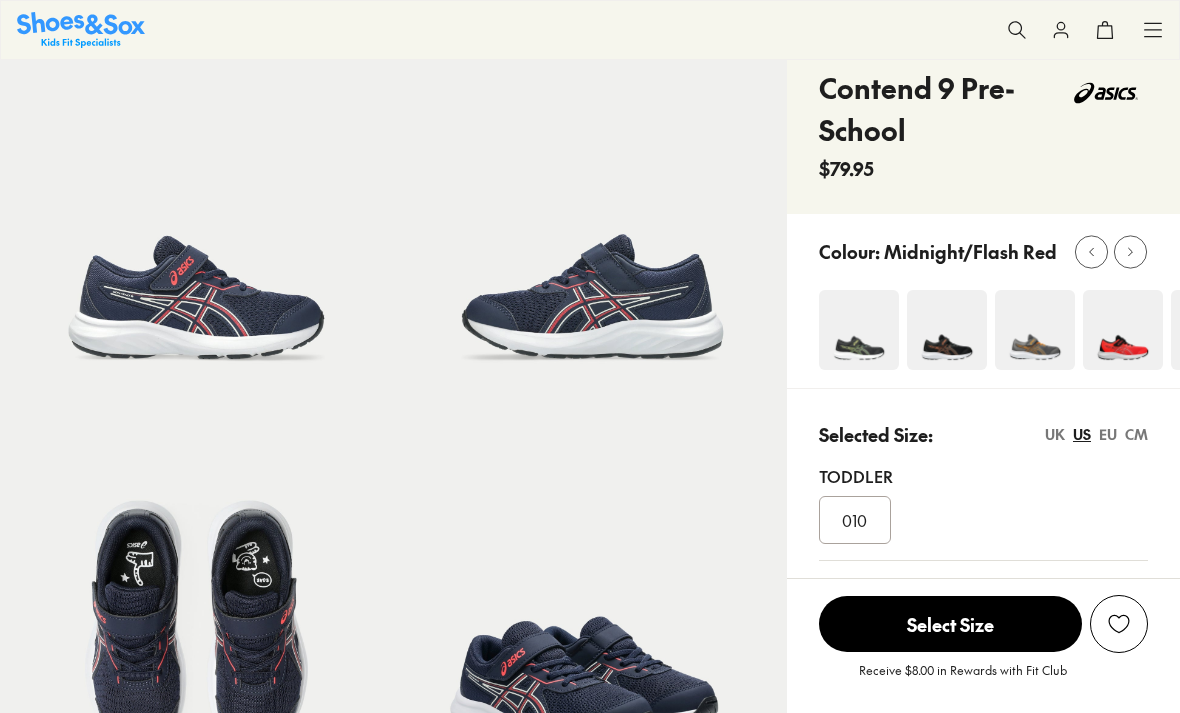select on "*" 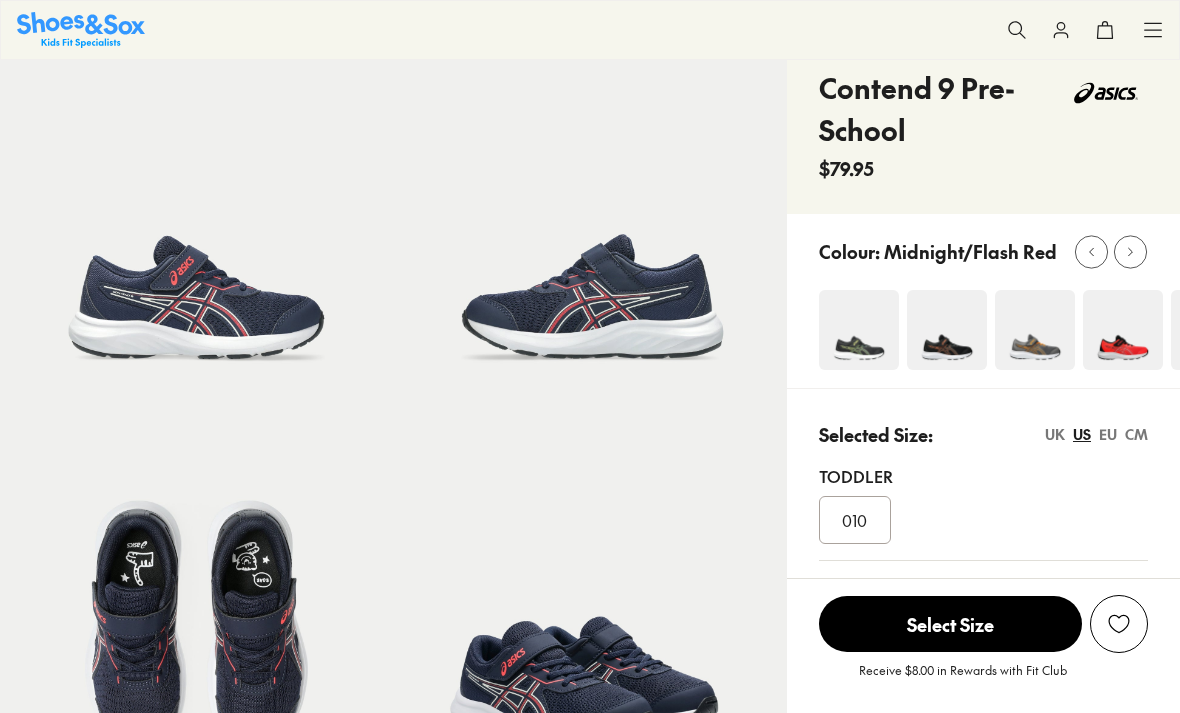 scroll, scrollTop: 87, scrollLeft: 0, axis: vertical 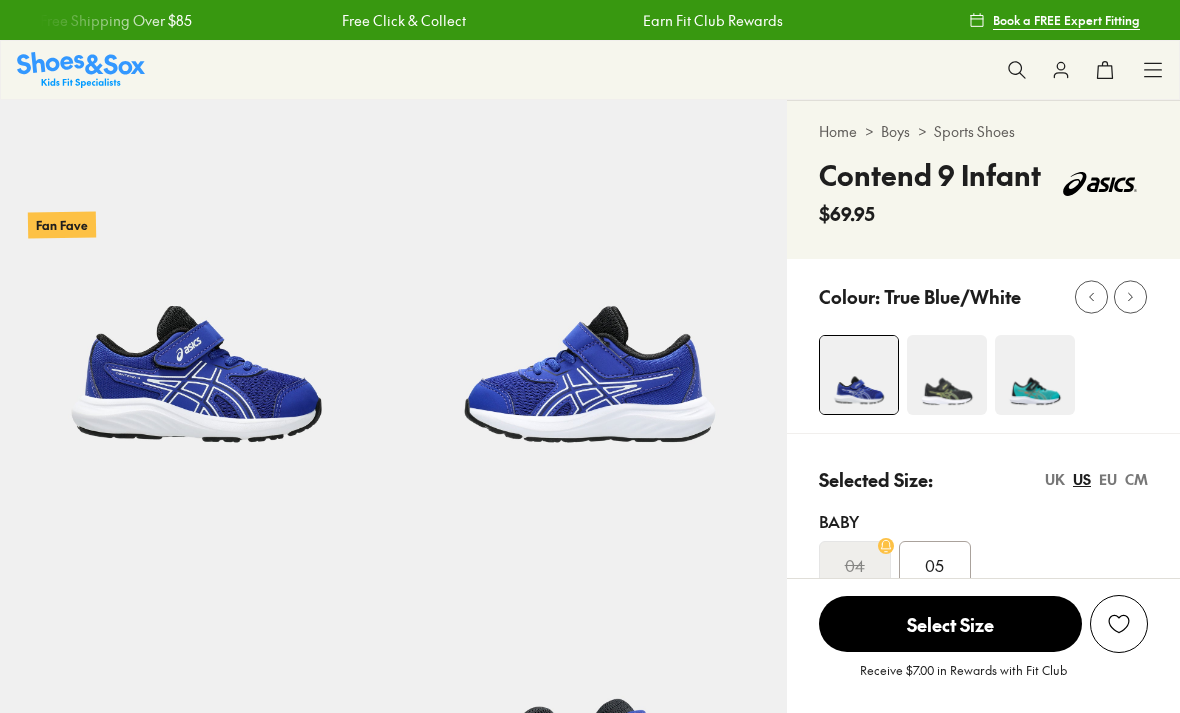 select on "*" 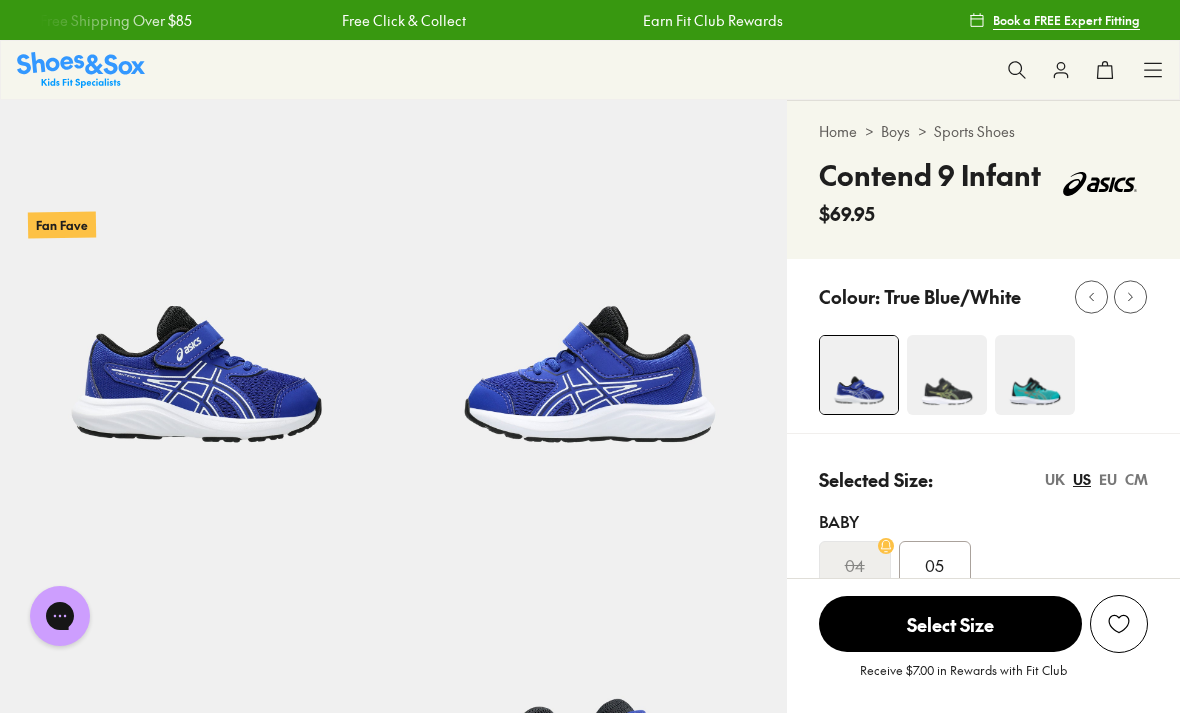 scroll, scrollTop: 0, scrollLeft: 0, axis: both 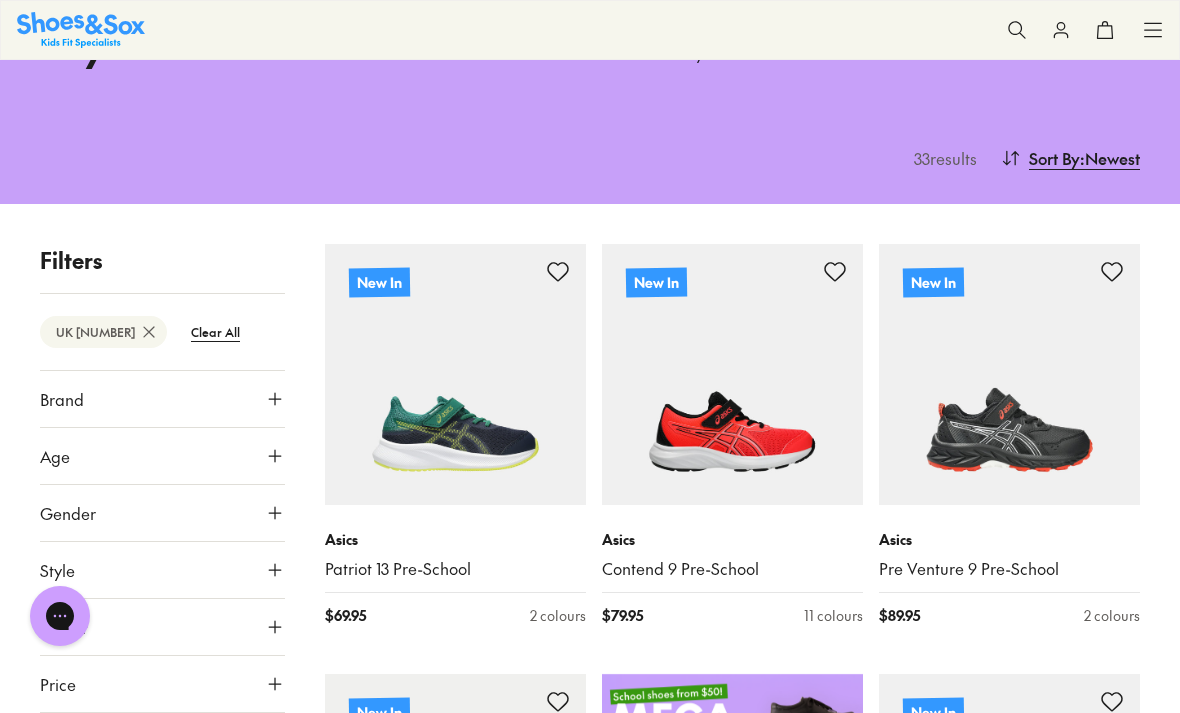 click at bounding box center (455, 374) 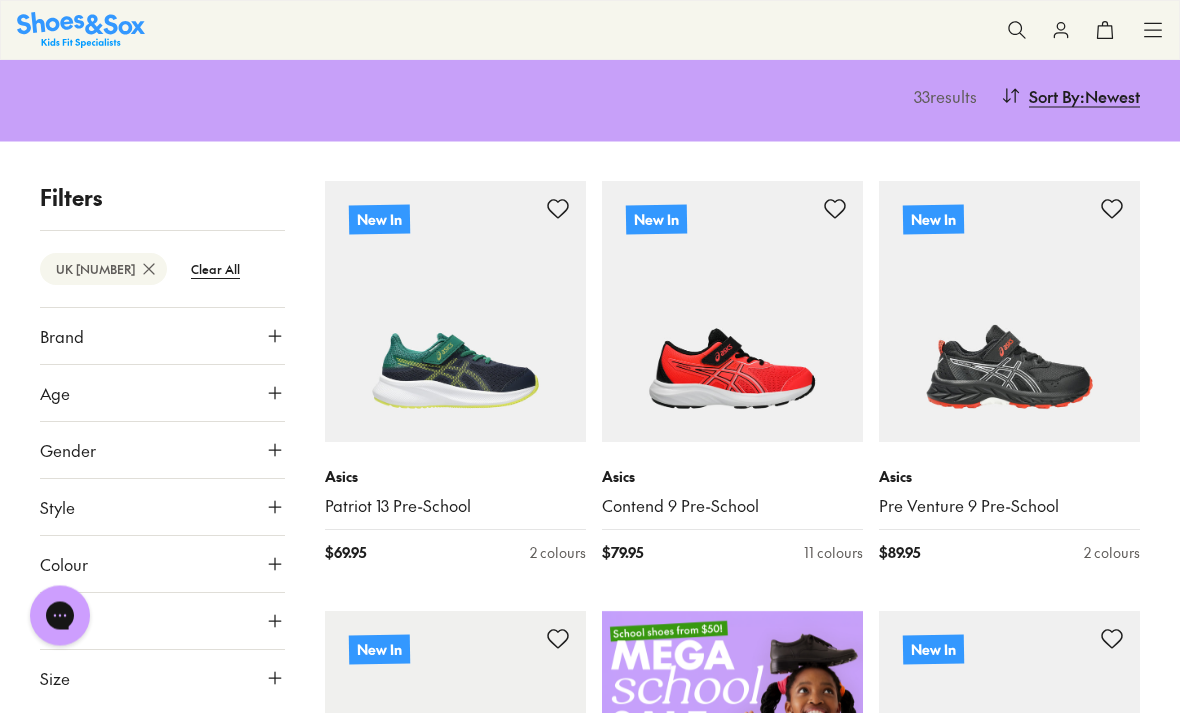 scroll, scrollTop: 218, scrollLeft: 0, axis: vertical 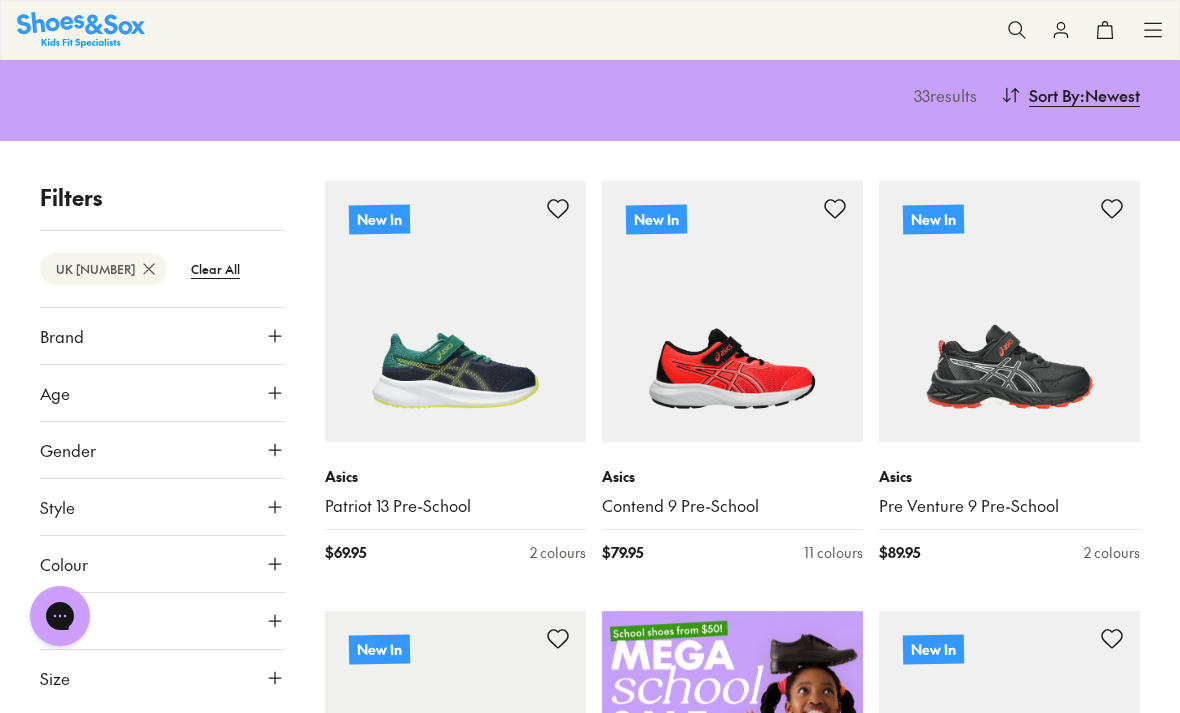 click at bounding box center [455, 311] 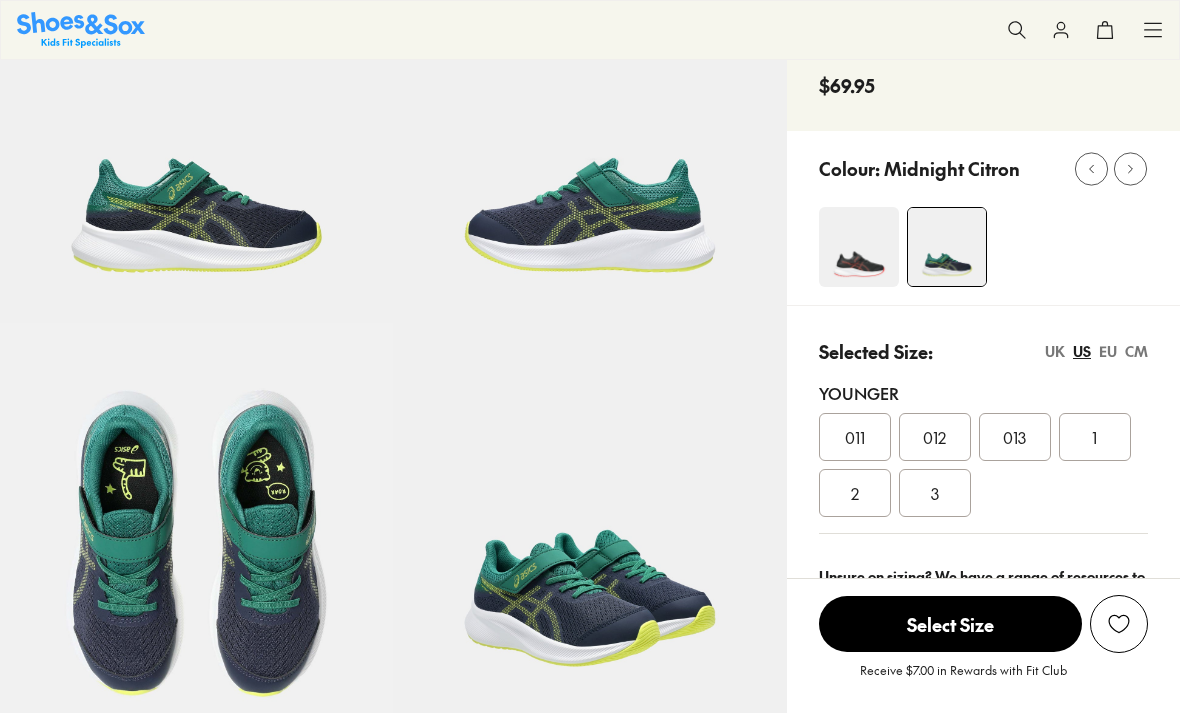 select on "*" 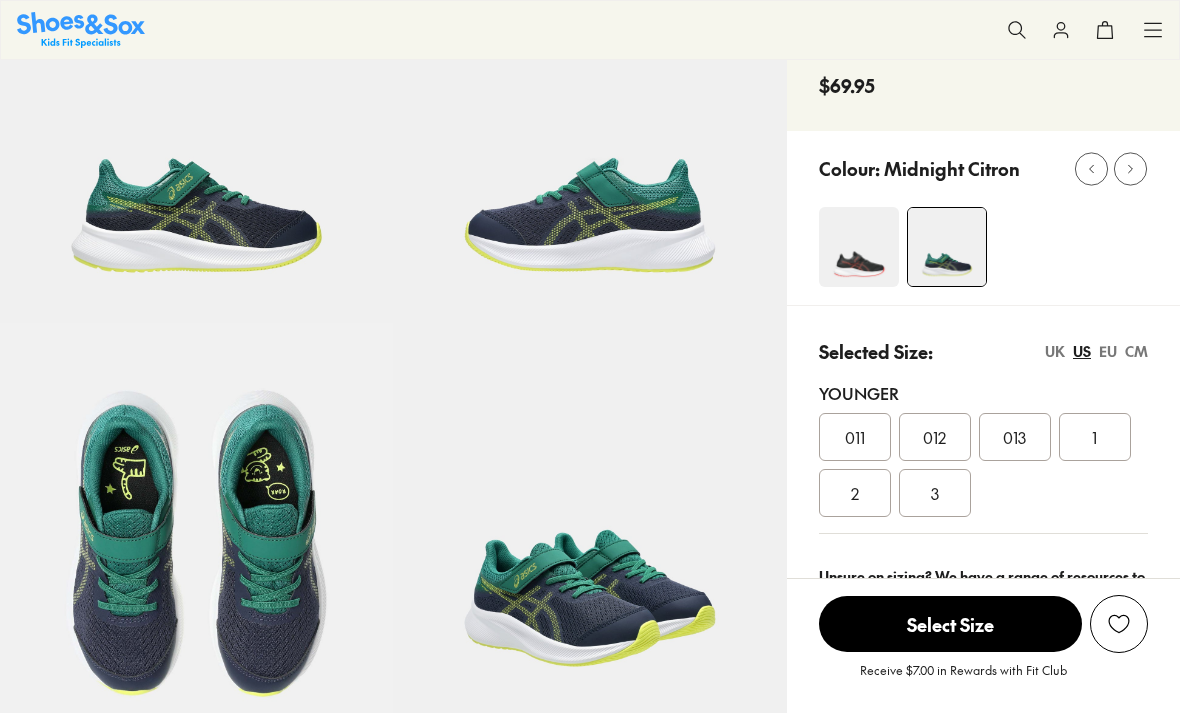 scroll, scrollTop: 170, scrollLeft: 0, axis: vertical 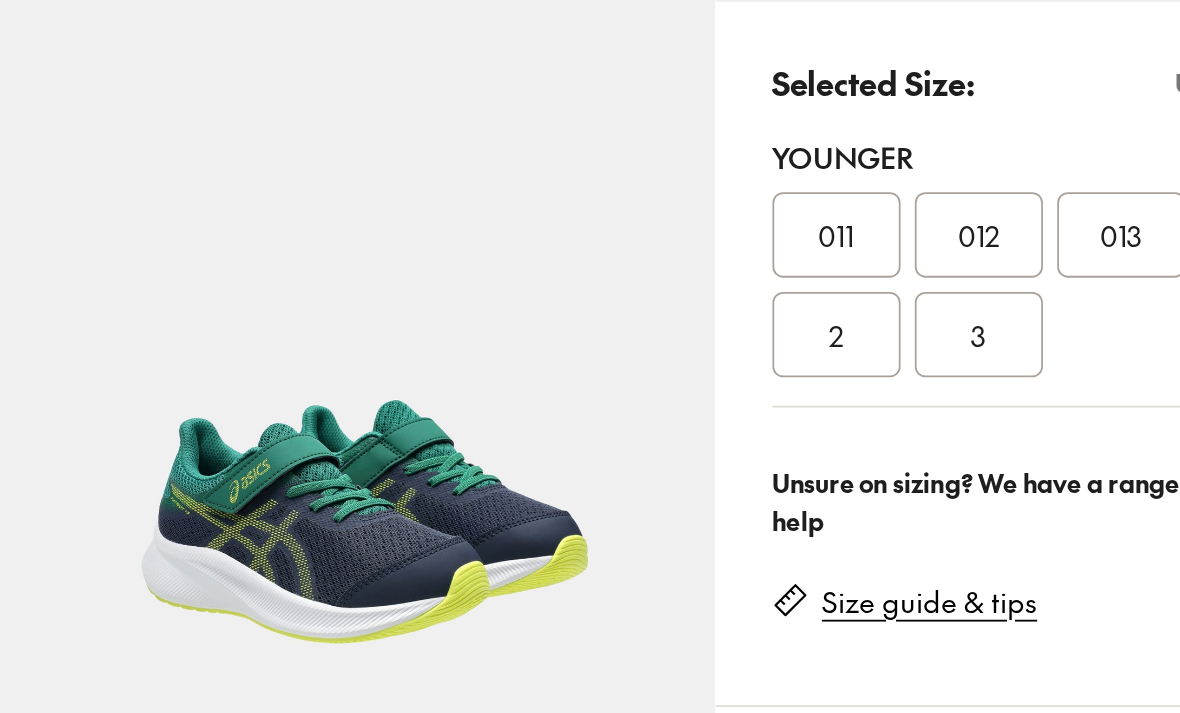 click 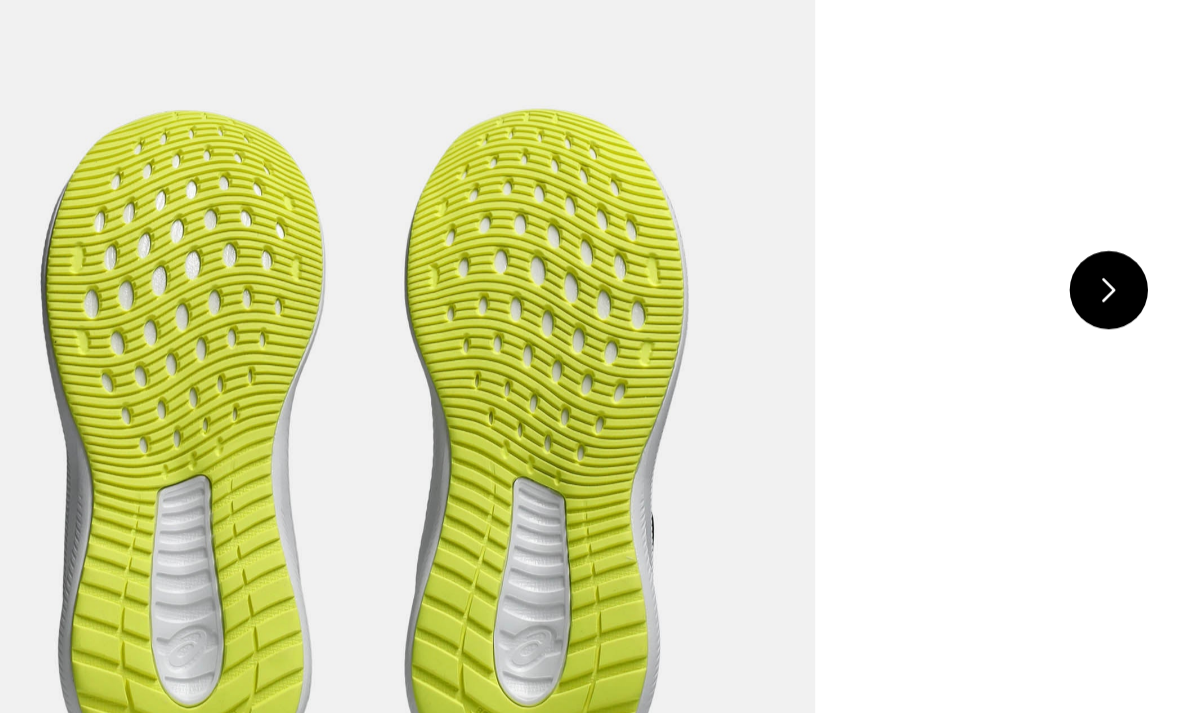 scroll, scrollTop: 0, scrollLeft: 4400, axis: horizontal 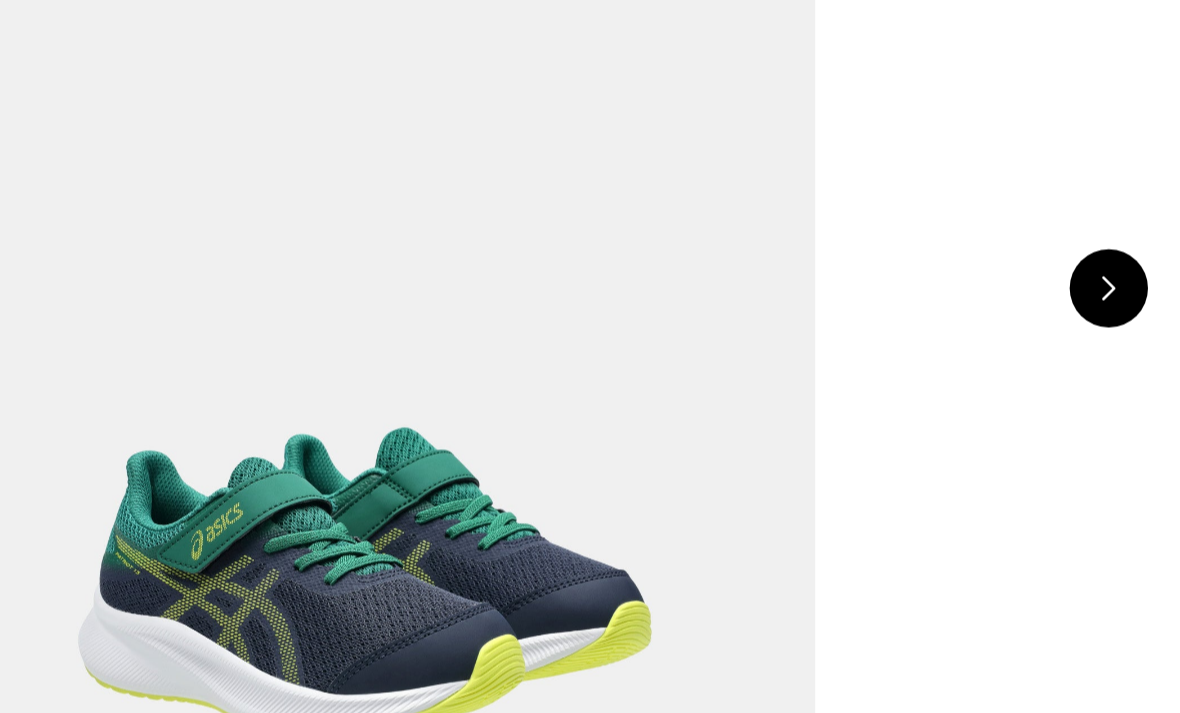 click at bounding box center (1008, 354) 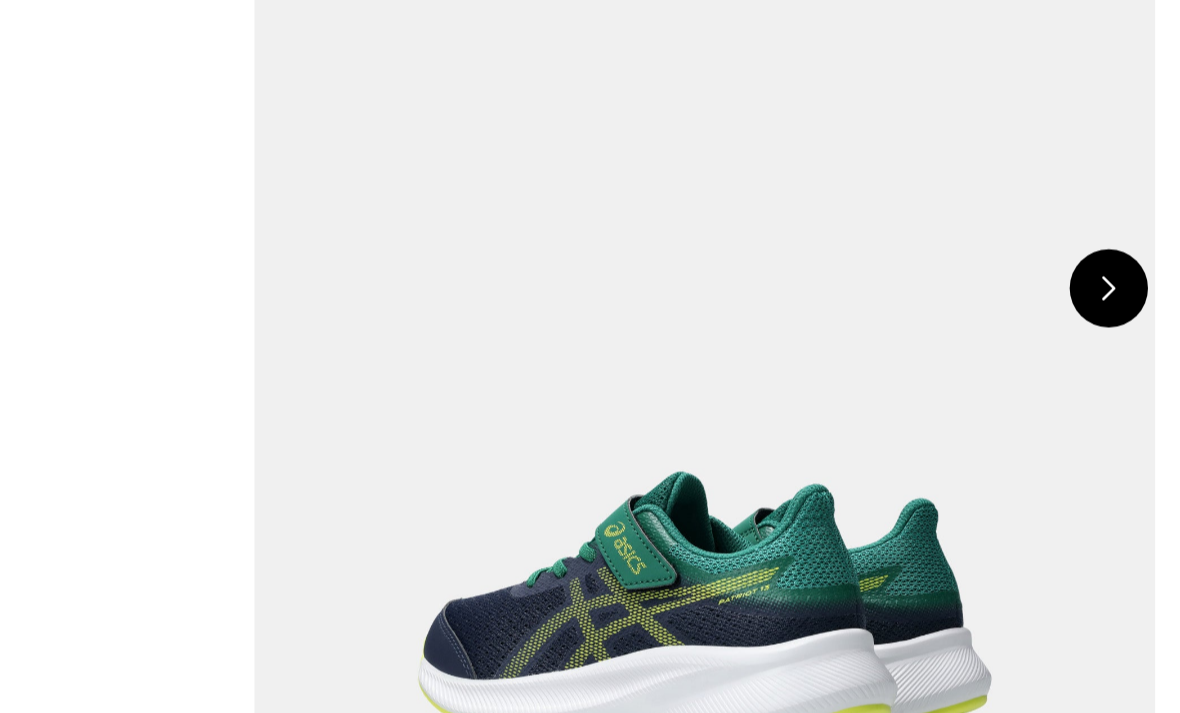 scroll, scrollTop: 0, scrollLeft: 5500, axis: horizontal 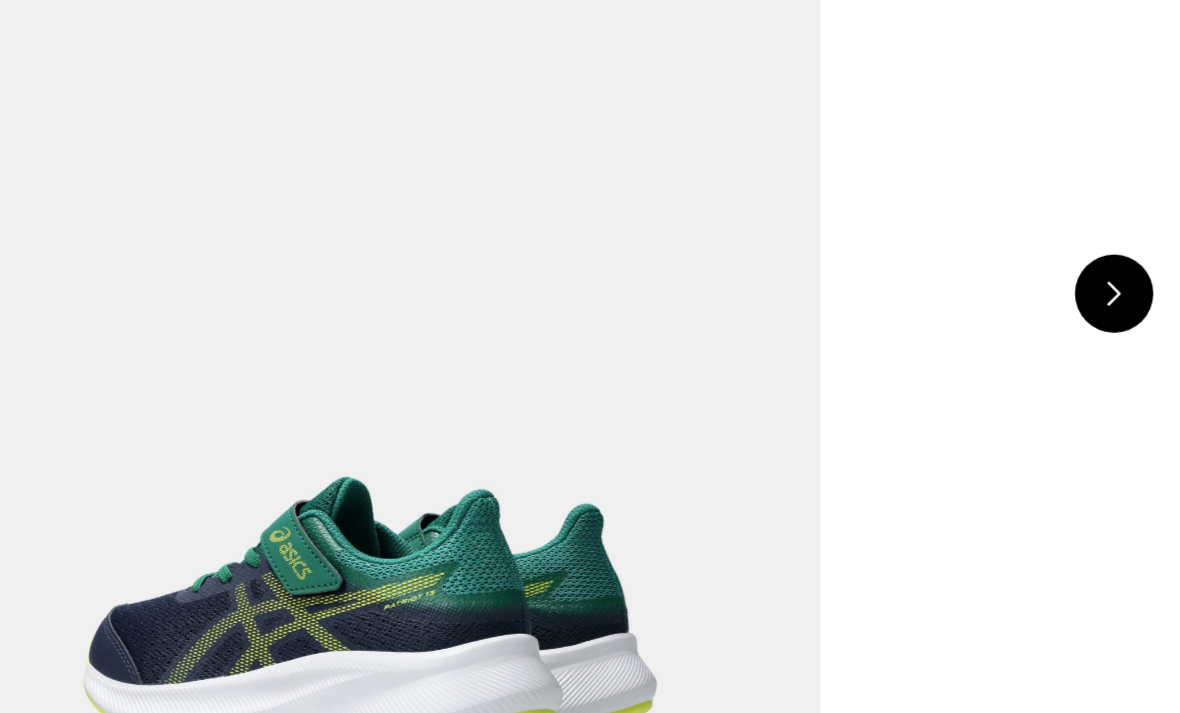 click at bounding box center [590, 356] 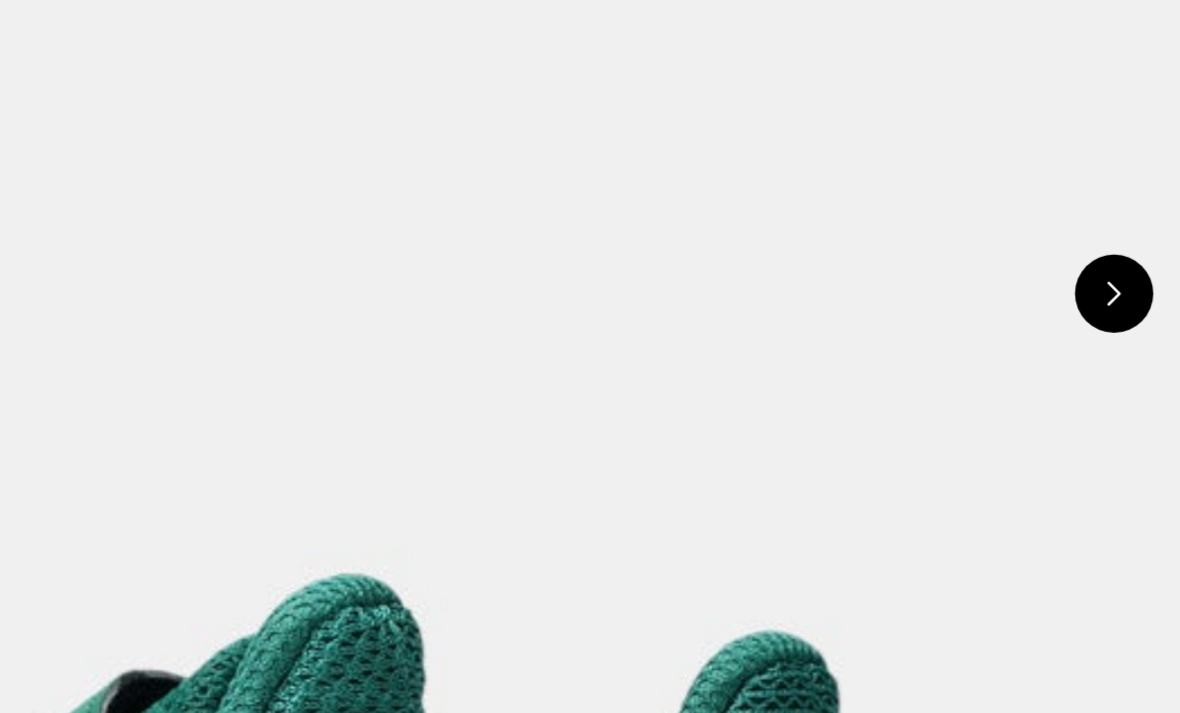 click at bounding box center (329, 82) 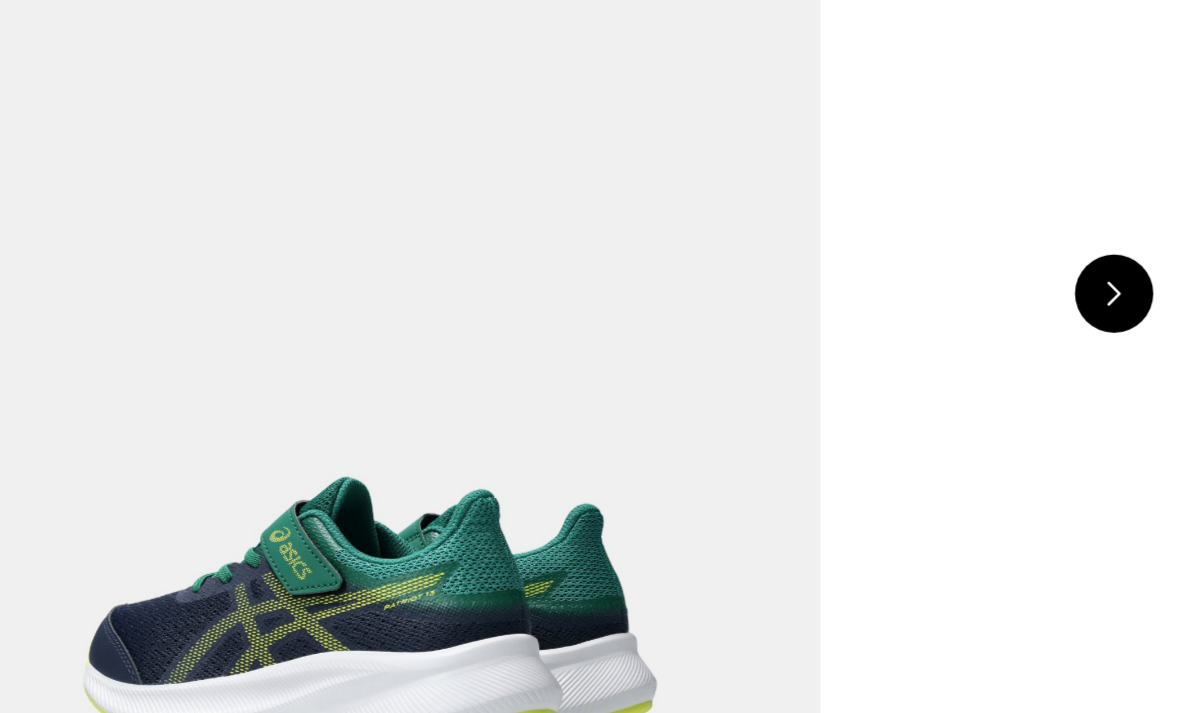 click at bounding box center (1008, 354) 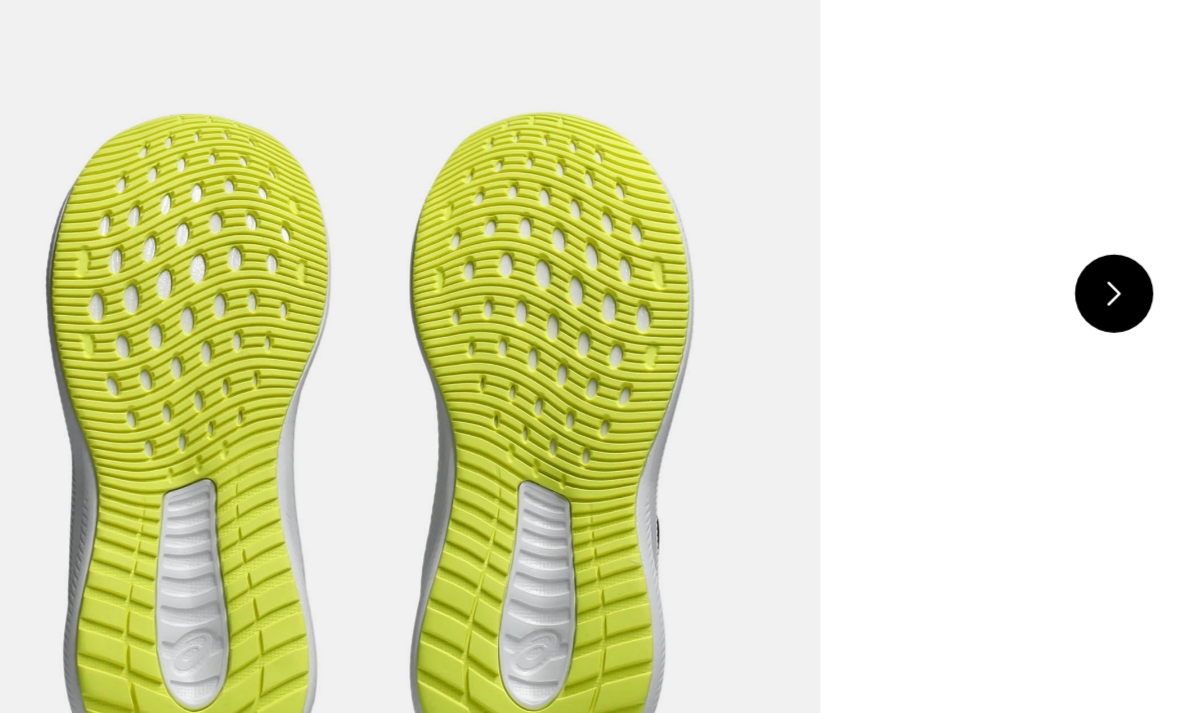 click at bounding box center (1008, 354) 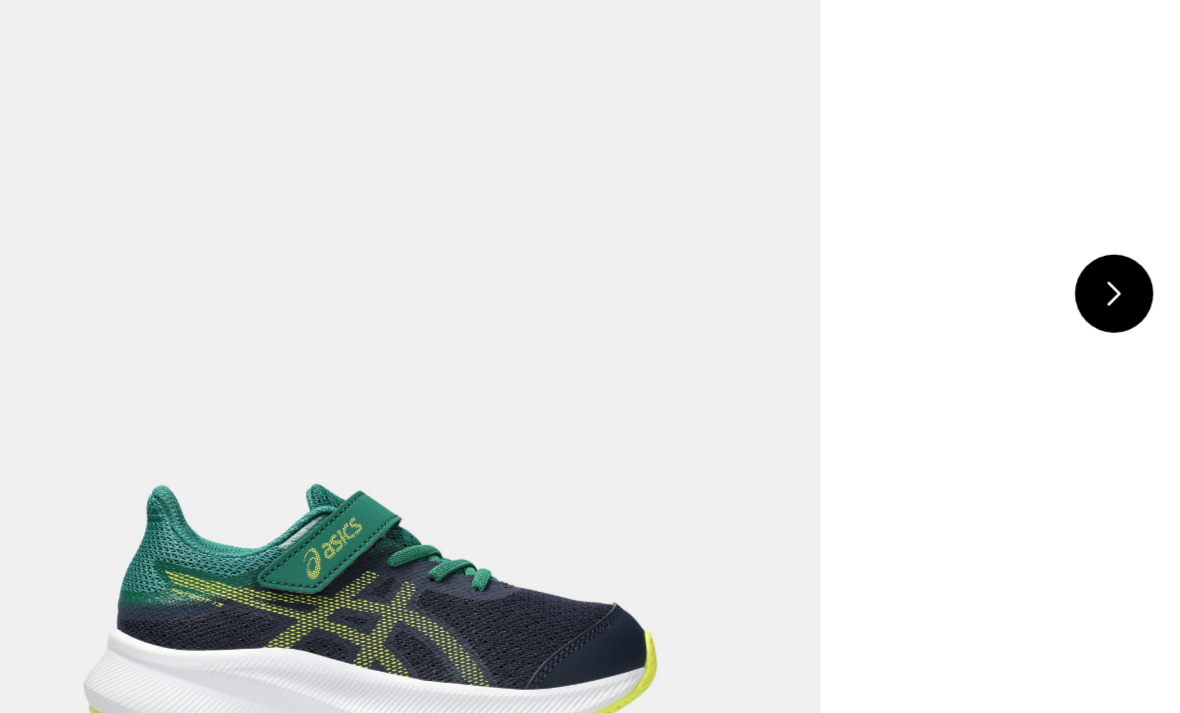 scroll, scrollTop: 0, scrollLeft: 1100, axis: horizontal 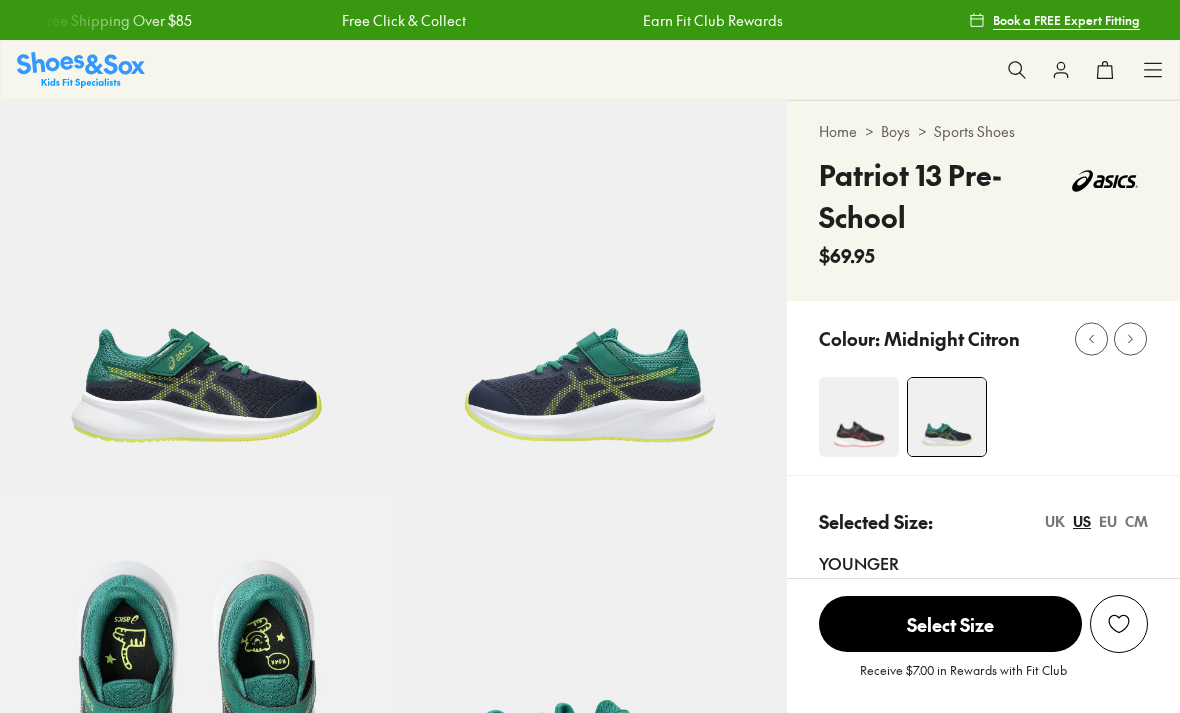 select on "*" 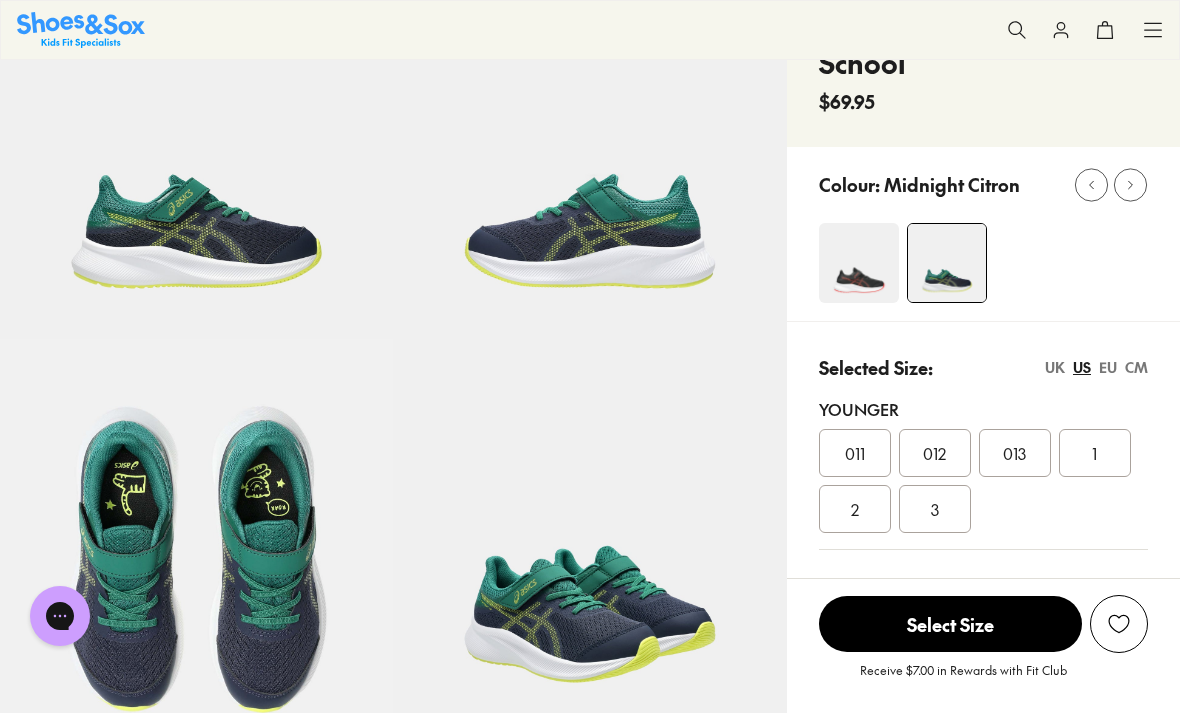 scroll, scrollTop: 0, scrollLeft: 0, axis: both 